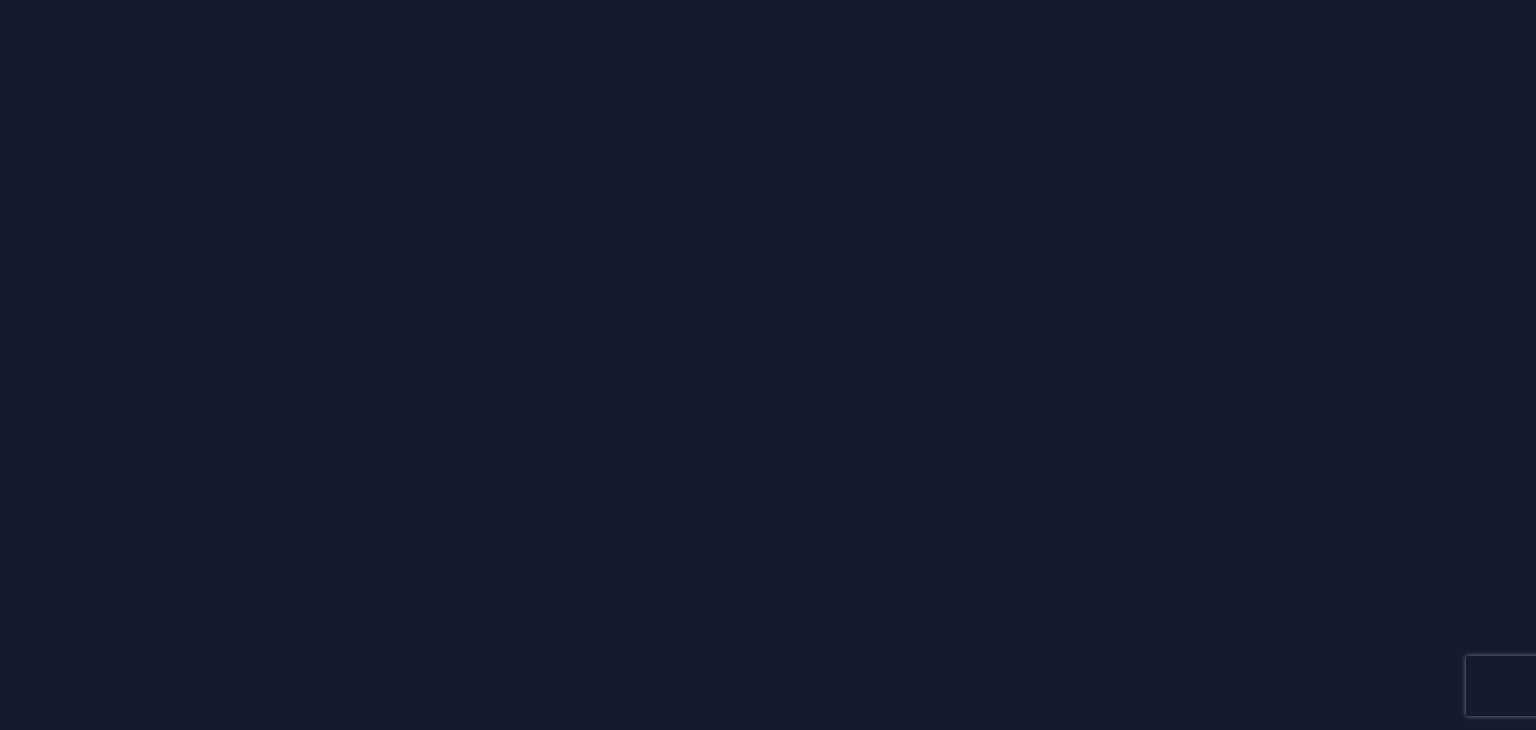 scroll, scrollTop: 0, scrollLeft: 0, axis: both 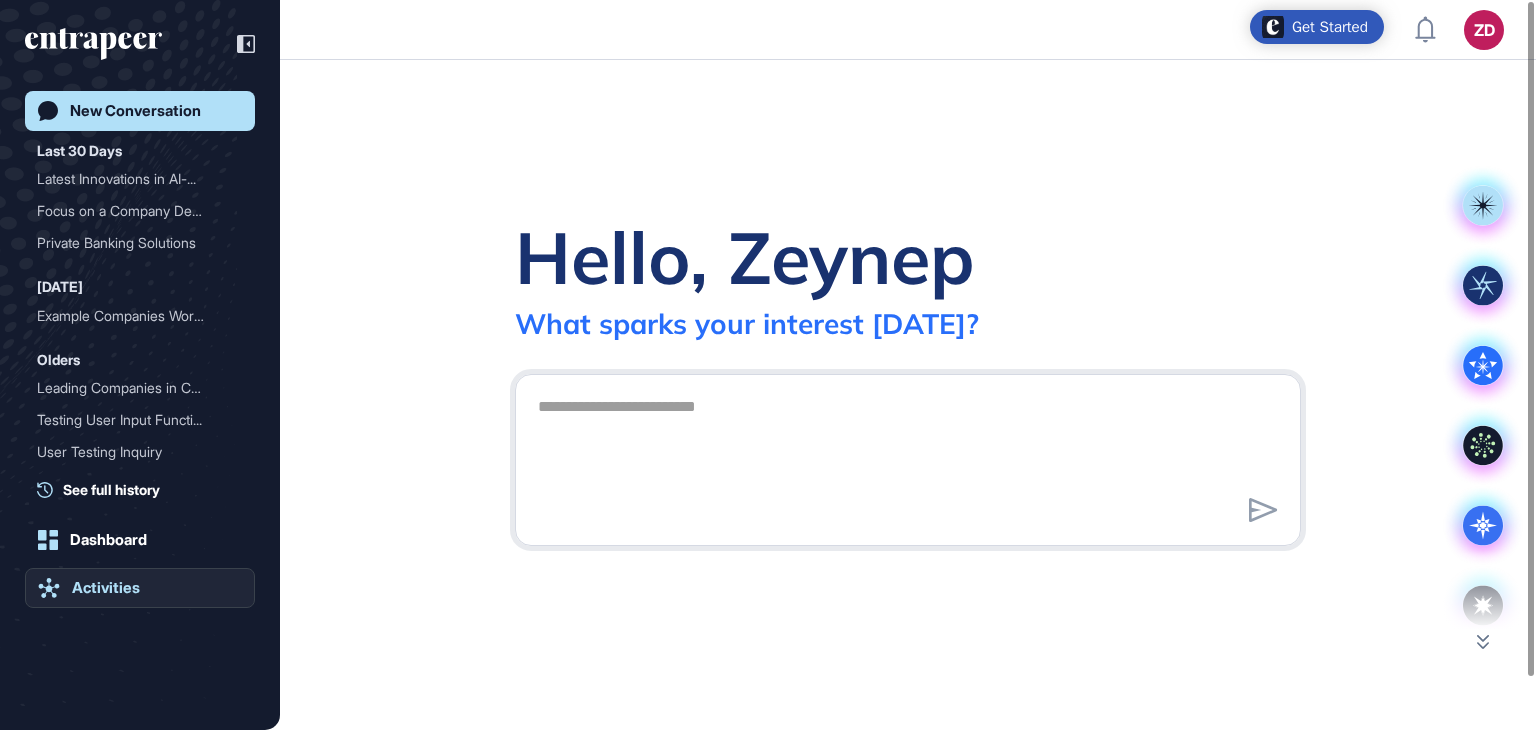click on "Activities" at bounding box center [106, 588] 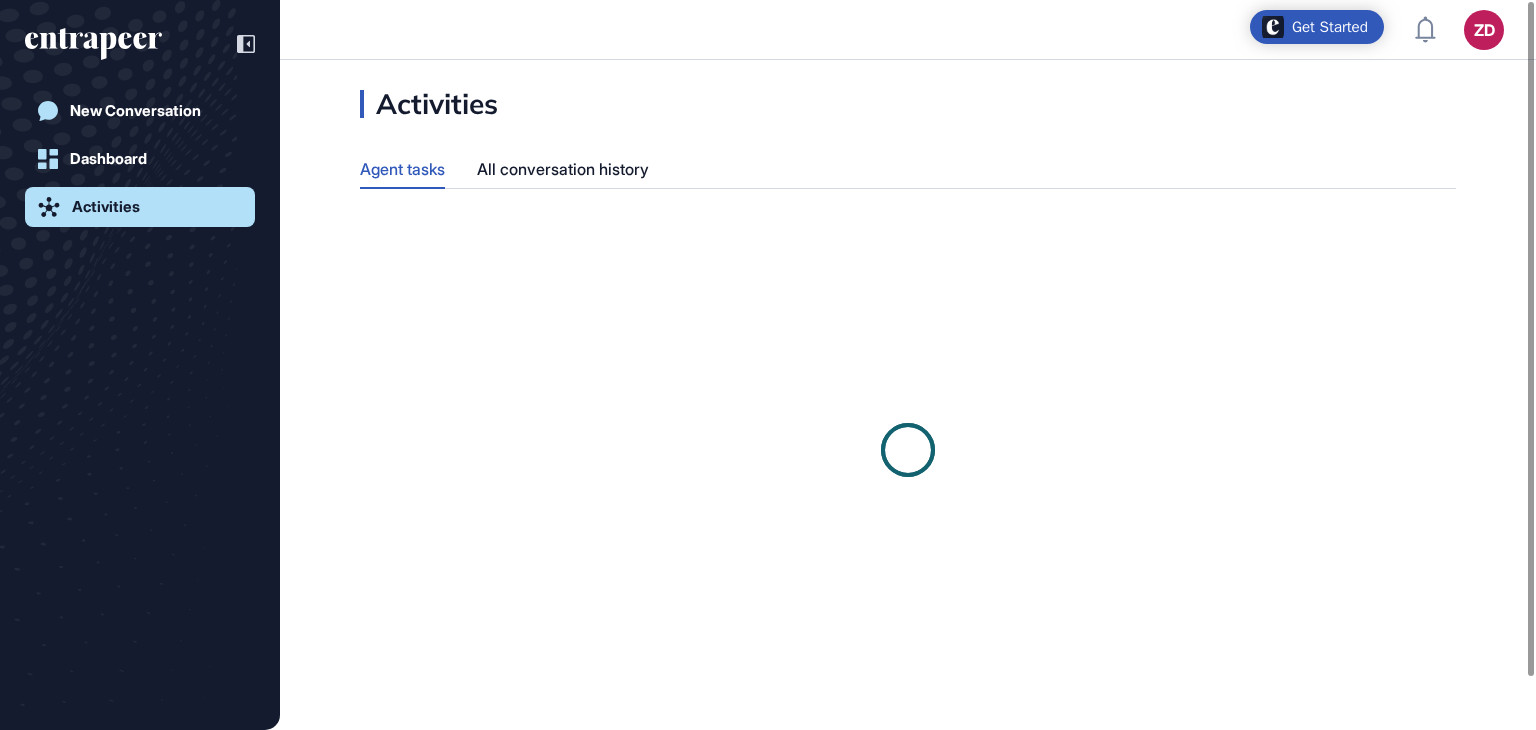 click on "New Conversation Dashboard Activities" at bounding box center (140, 385) 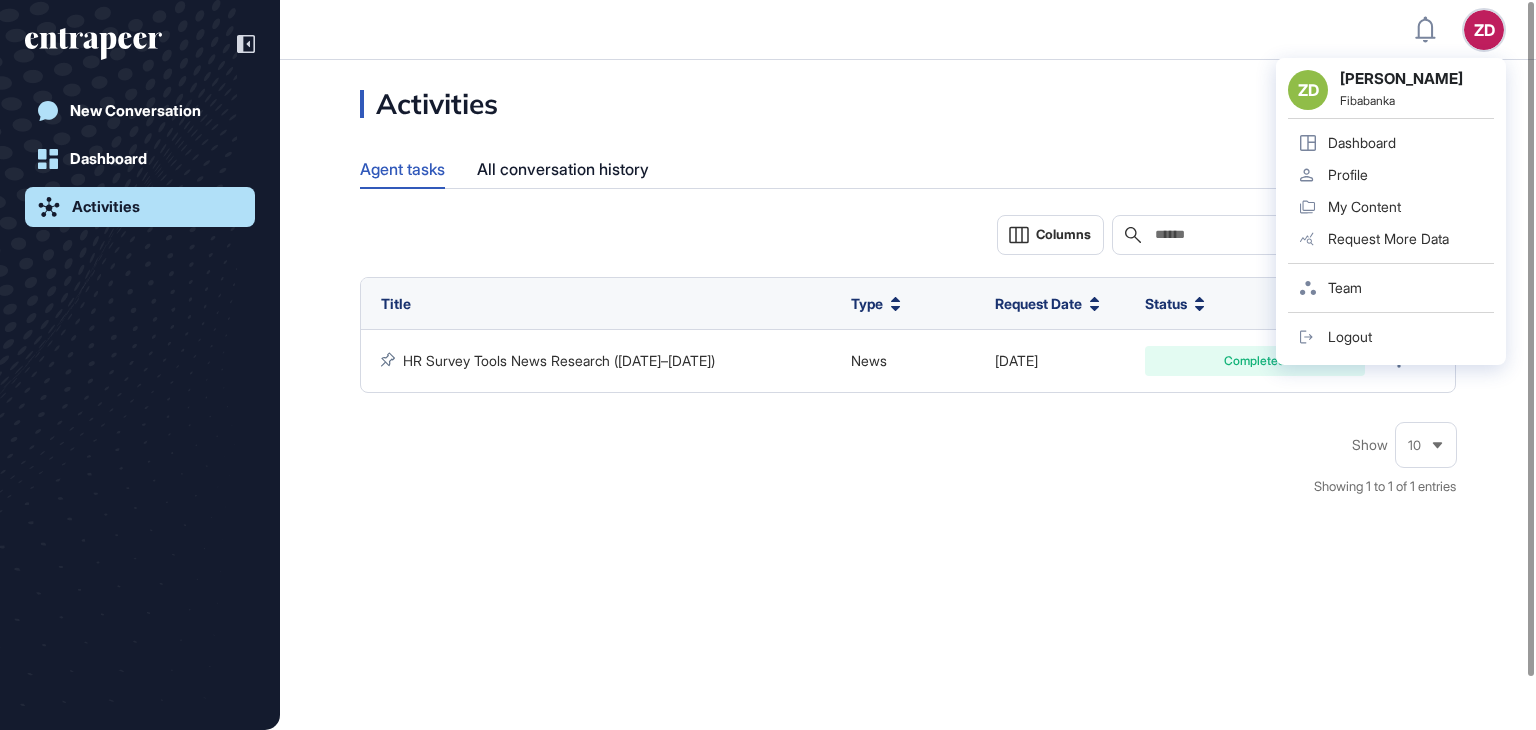 click on "ZD" at bounding box center (1484, 30) 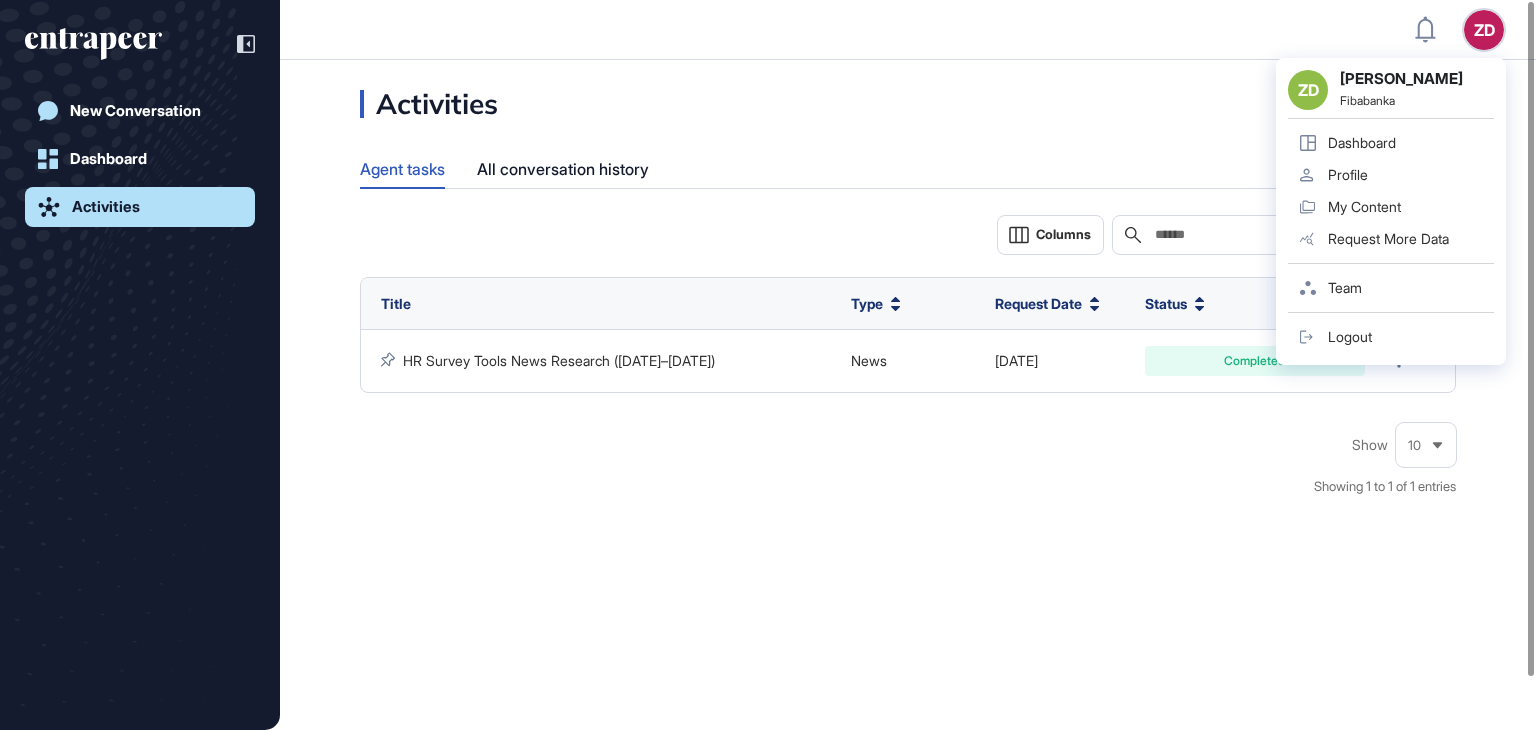 click on "Team" 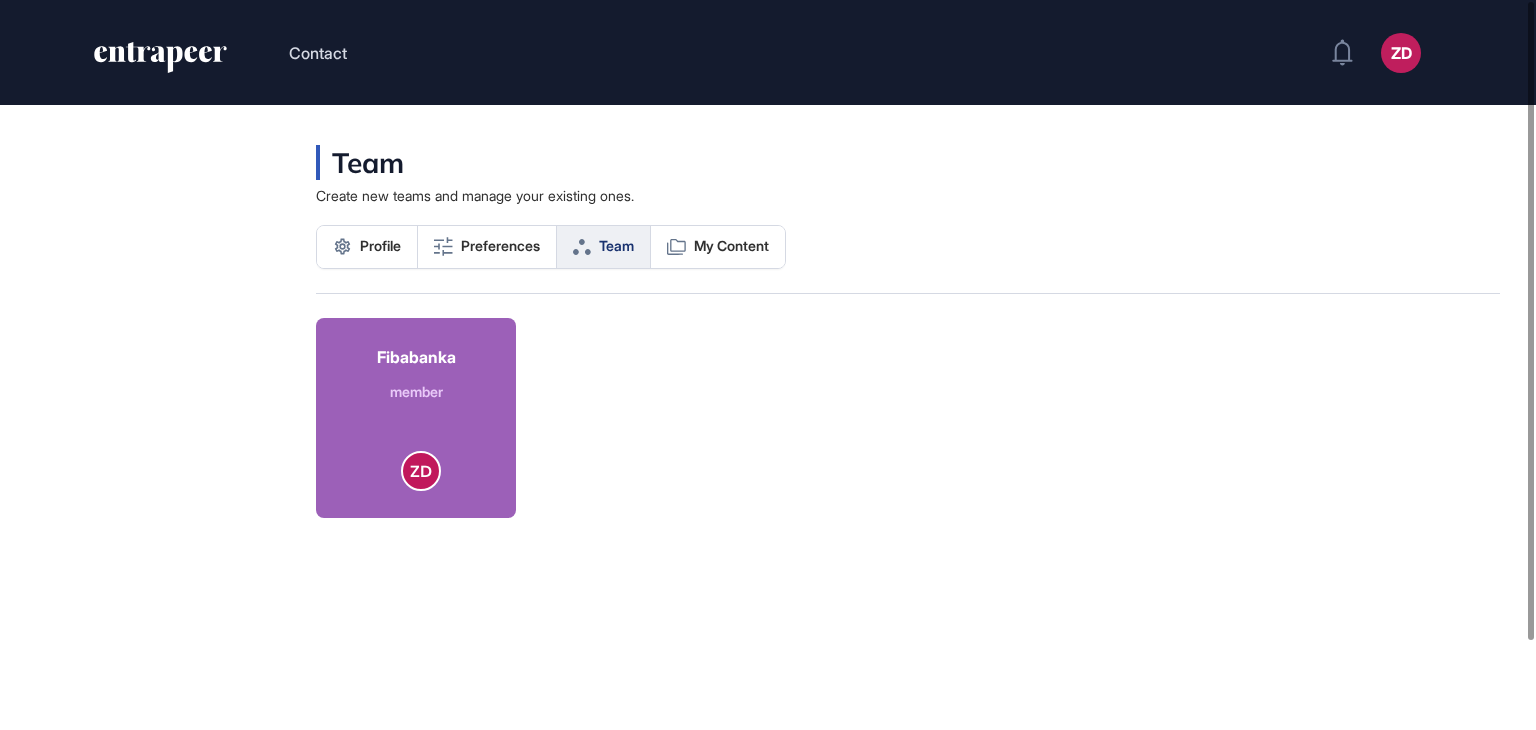 click on "Fibabanka" at bounding box center [416, 357] 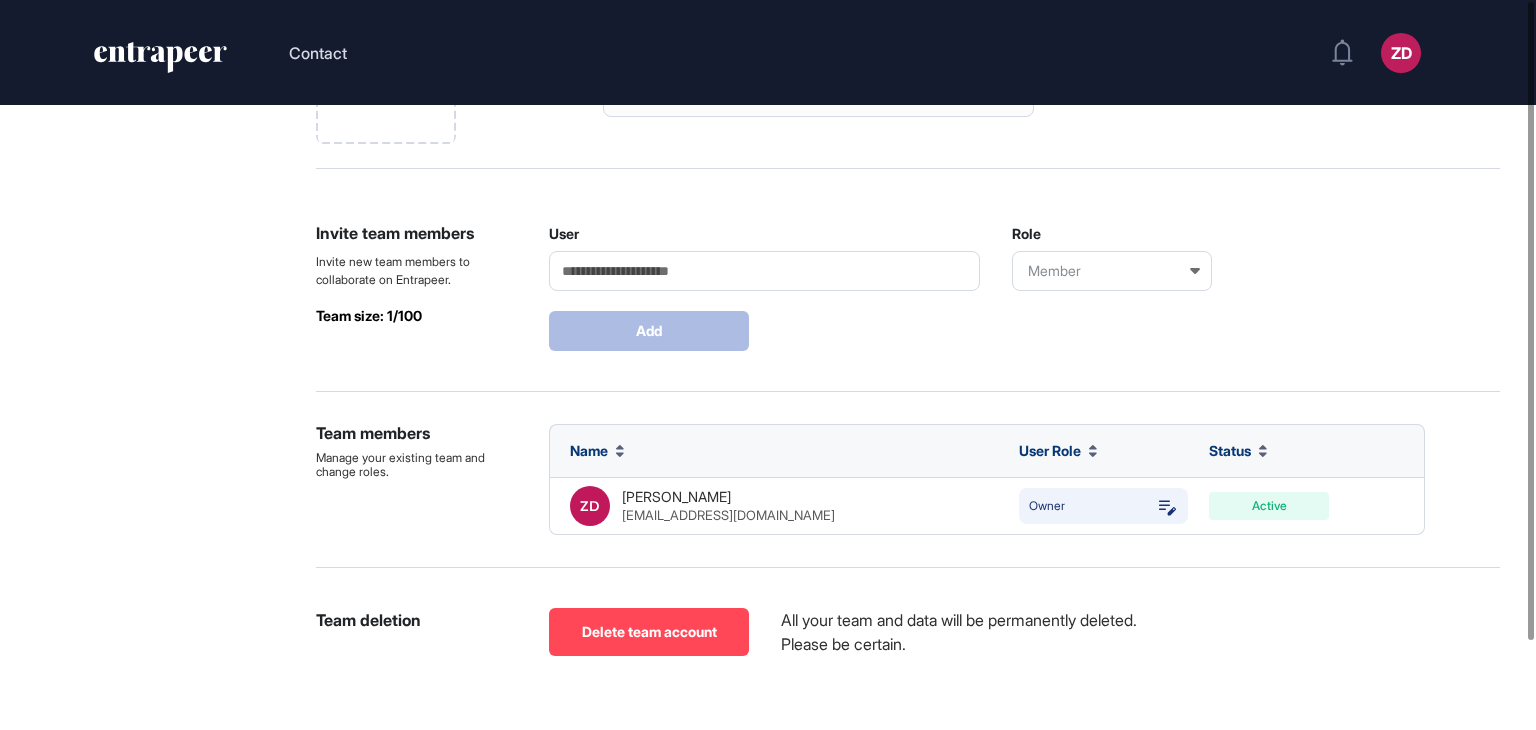 scroll, scrollTop: 0, scrollLeft: 0, axis: both 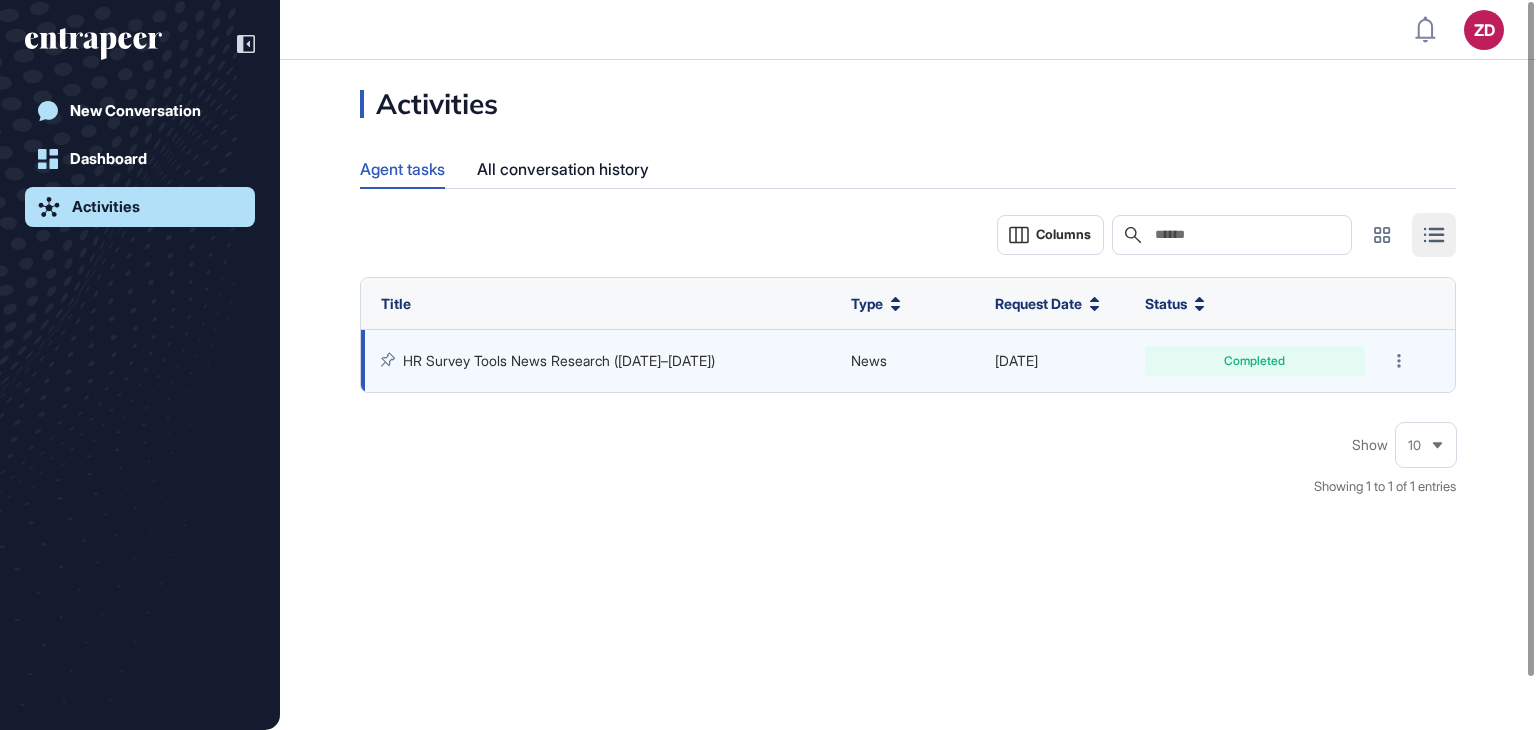 click on "HR Survey Tools News Research ([DATE]–[DATE])" at bounding box center (559, 360) 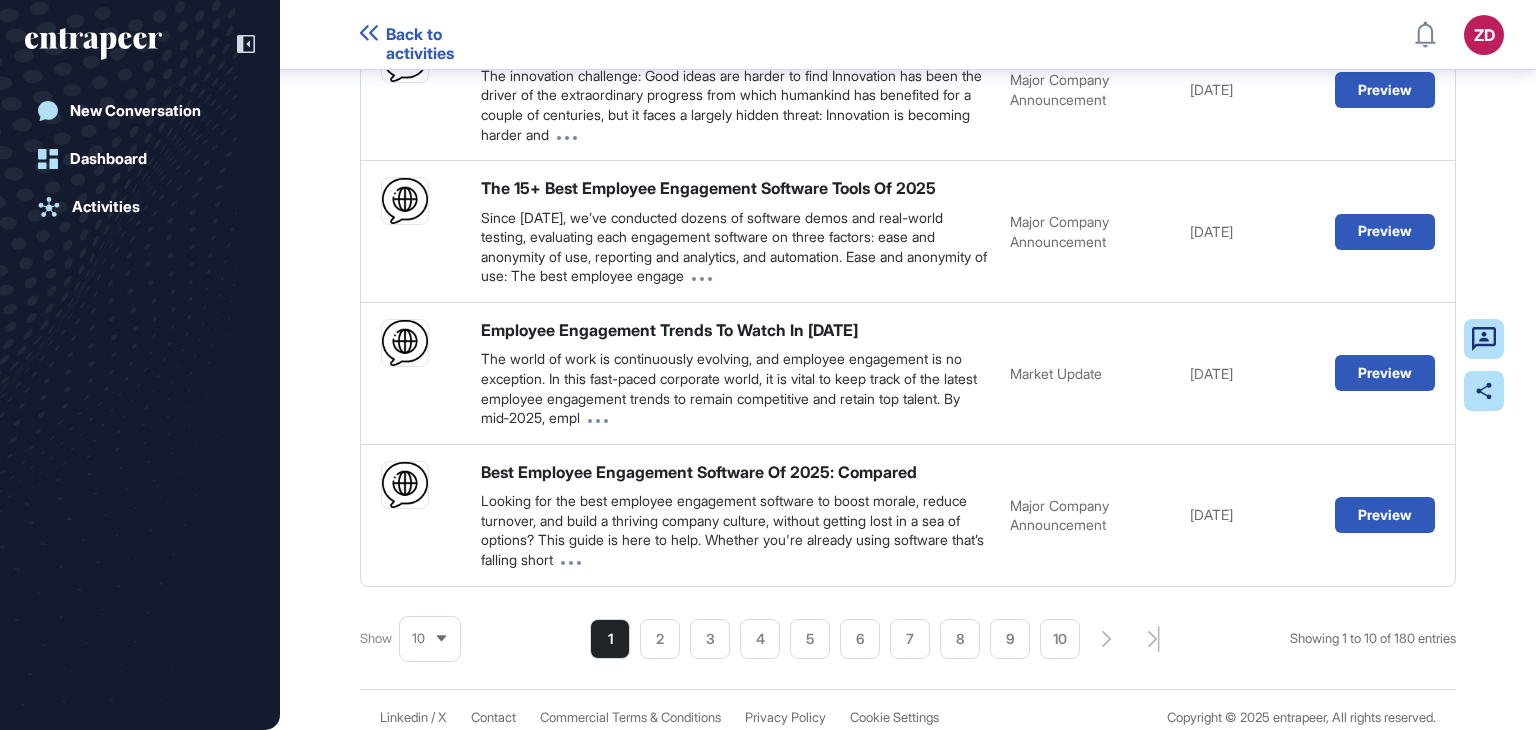 scroll, scrollTop: 1538, scrollLeft: 0, axis: vertical 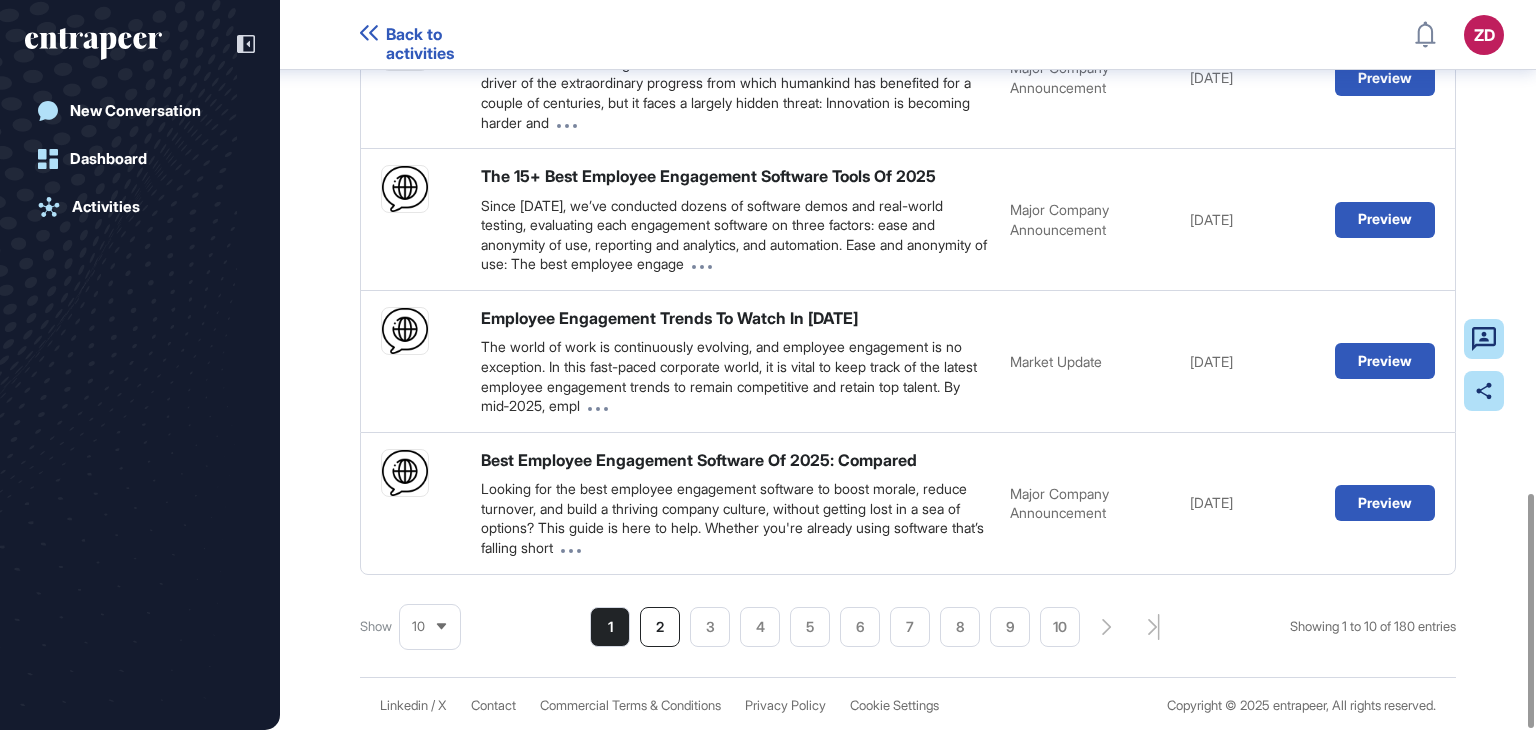 click on "2" 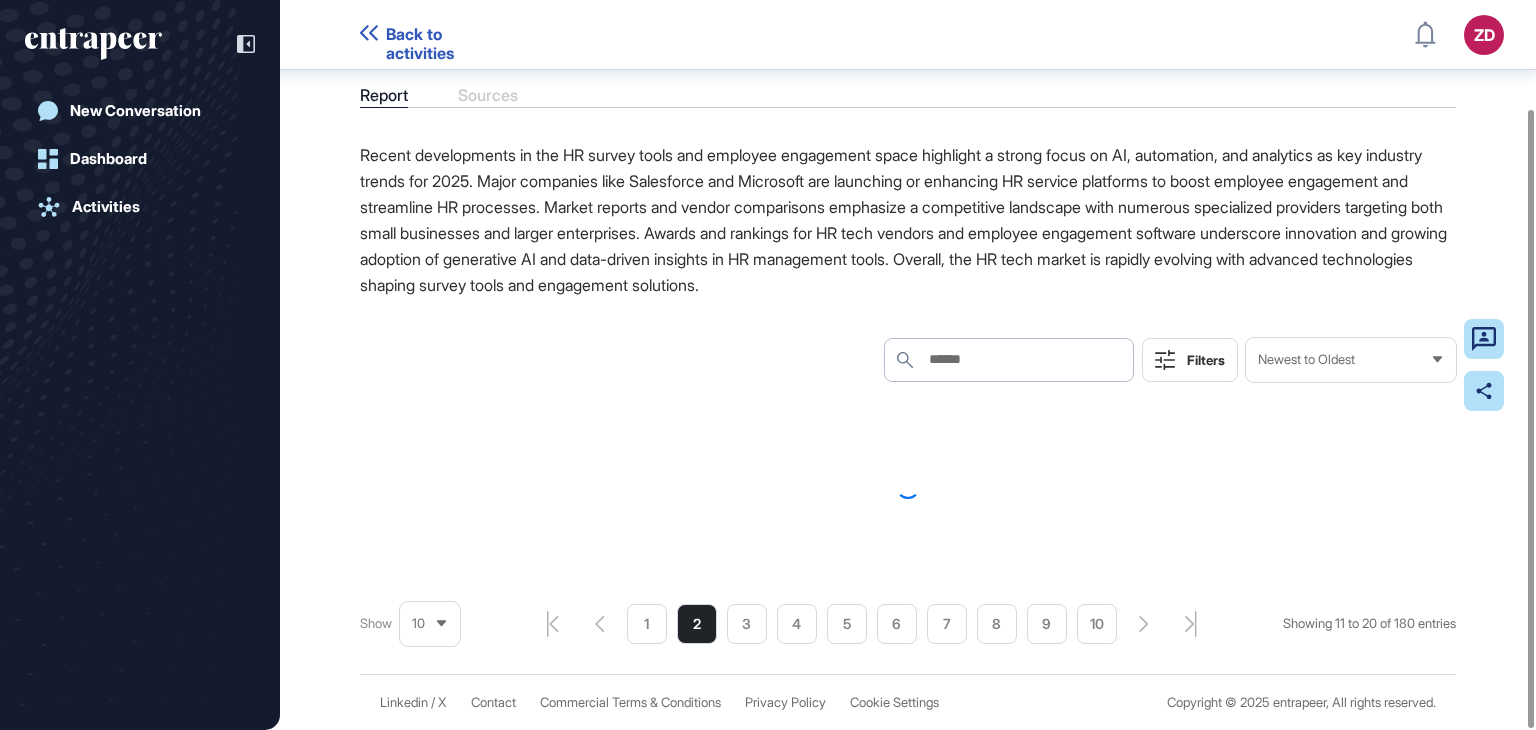 scroll, scrollTop: 1538, scrollLeft: 0, axis: vertical 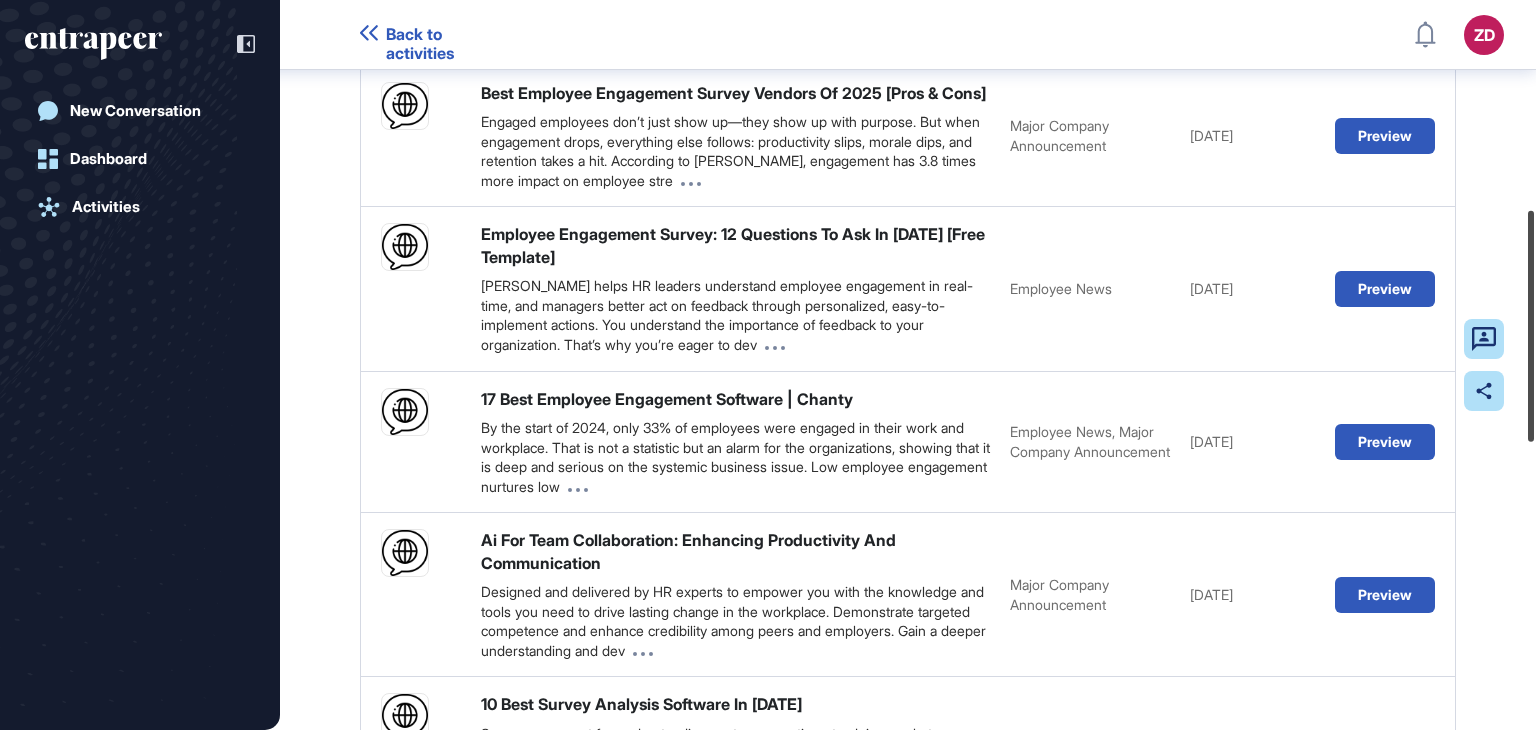 drag, startPoint x: 1535, startPoint y: 528, endPoint x: 1492, endPoint y: 249, distance: 282.29416 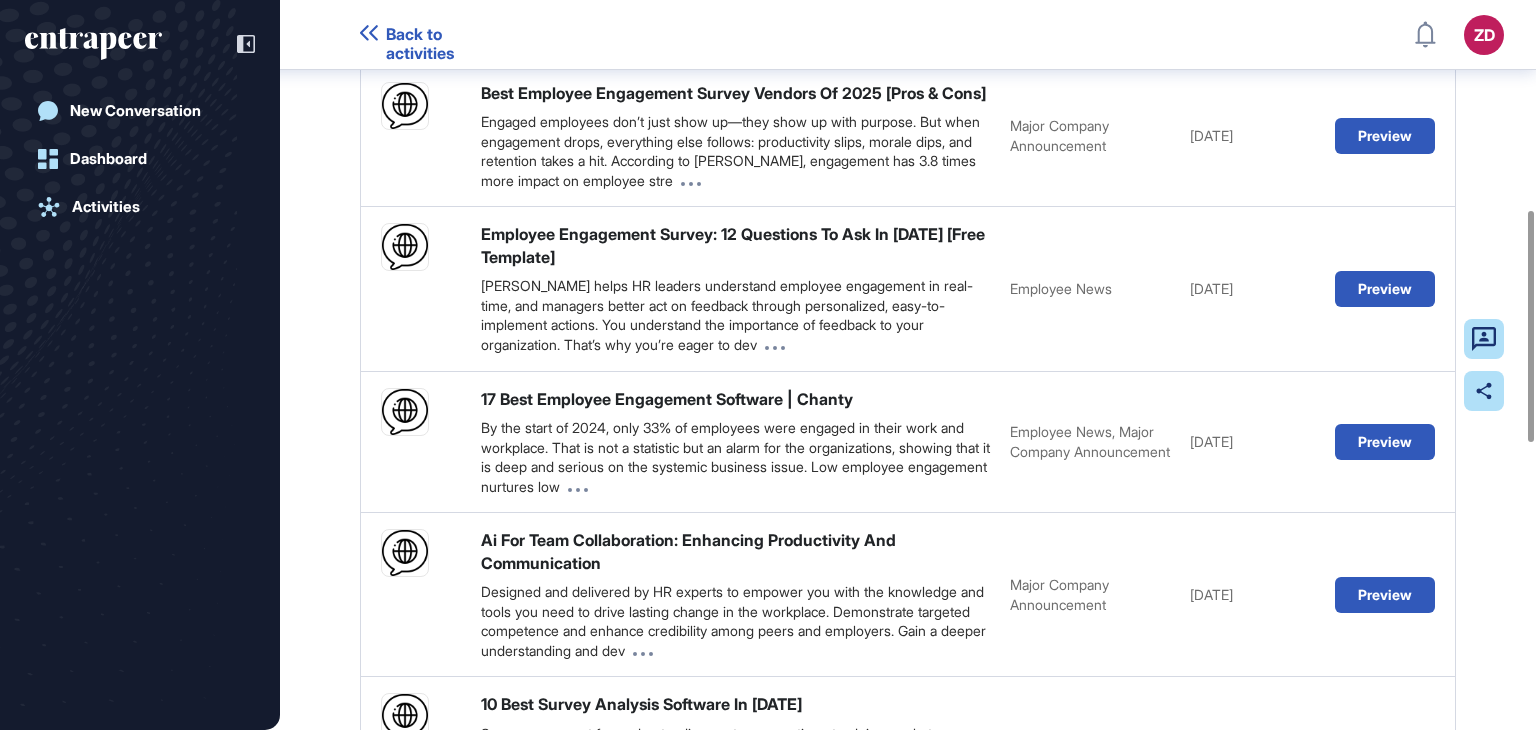 drag, startPoint x: 1492, startPoint y: 249, endPoint x: 1475, endPoint y: 98, distance: 151.95393 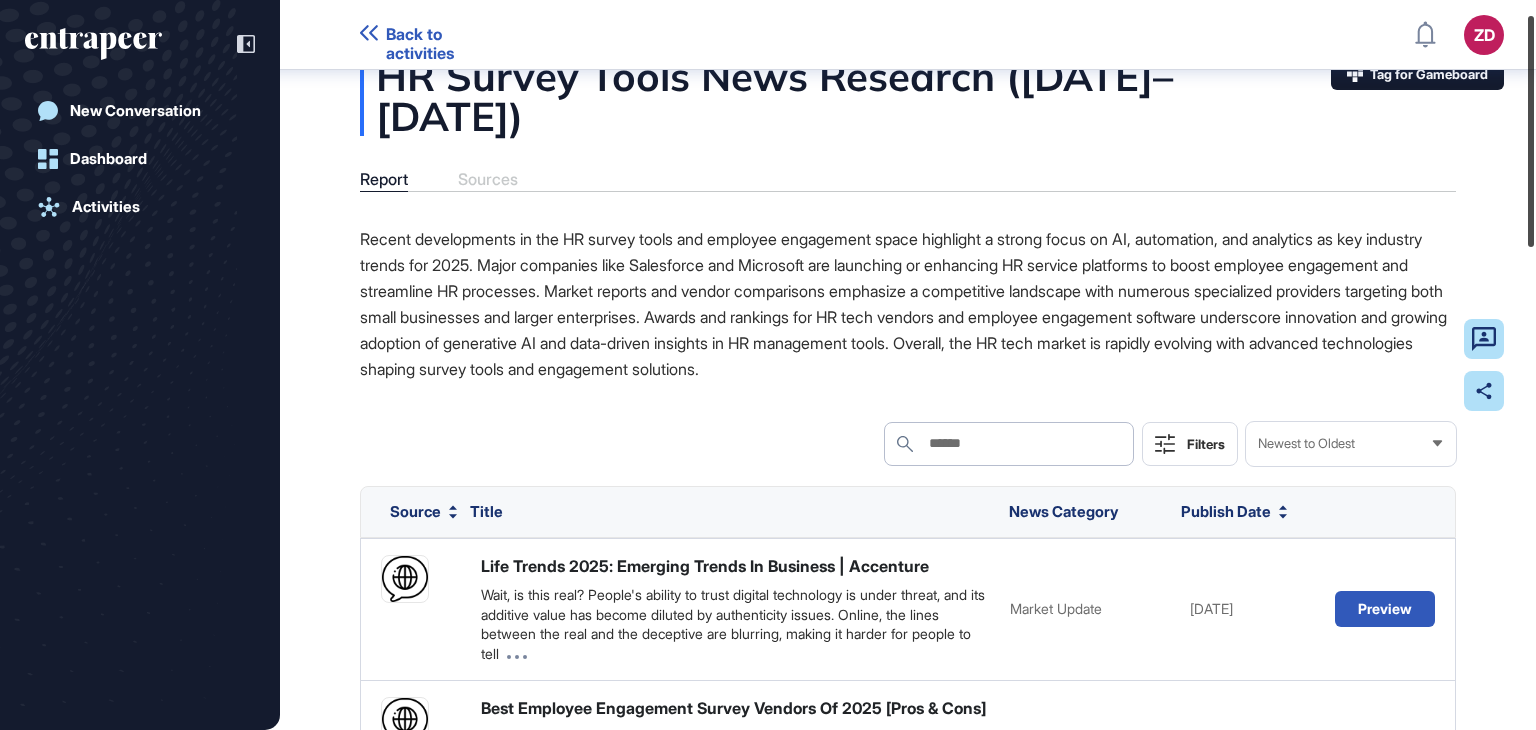 scroll, scrollTop: 0, scrollLeft: 0, axis: both 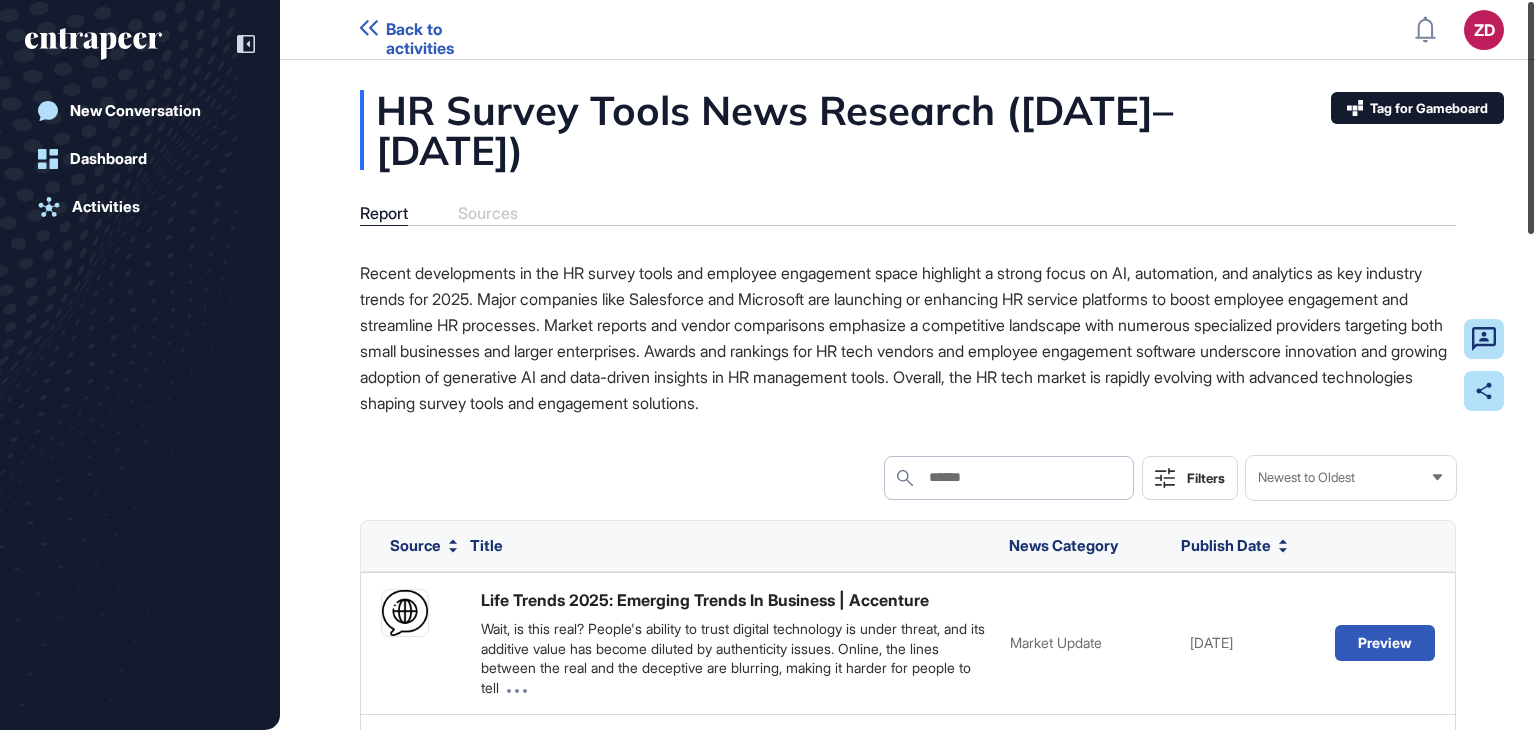 drag, startPoint x: 1535, startPoint y: 264, endPoint x: 1512, endPoint y: 41, distance: 224.18297 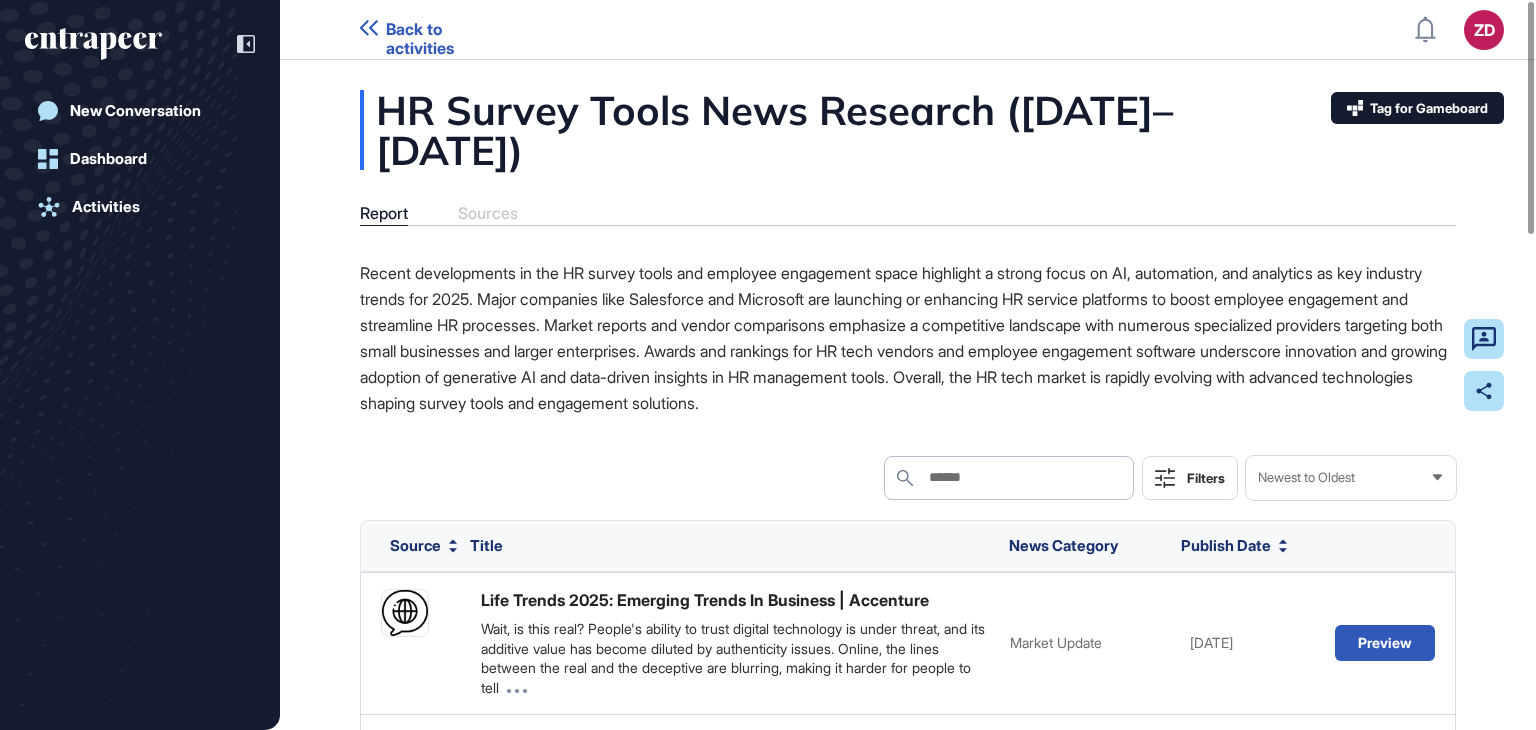 click on "Report Sources" 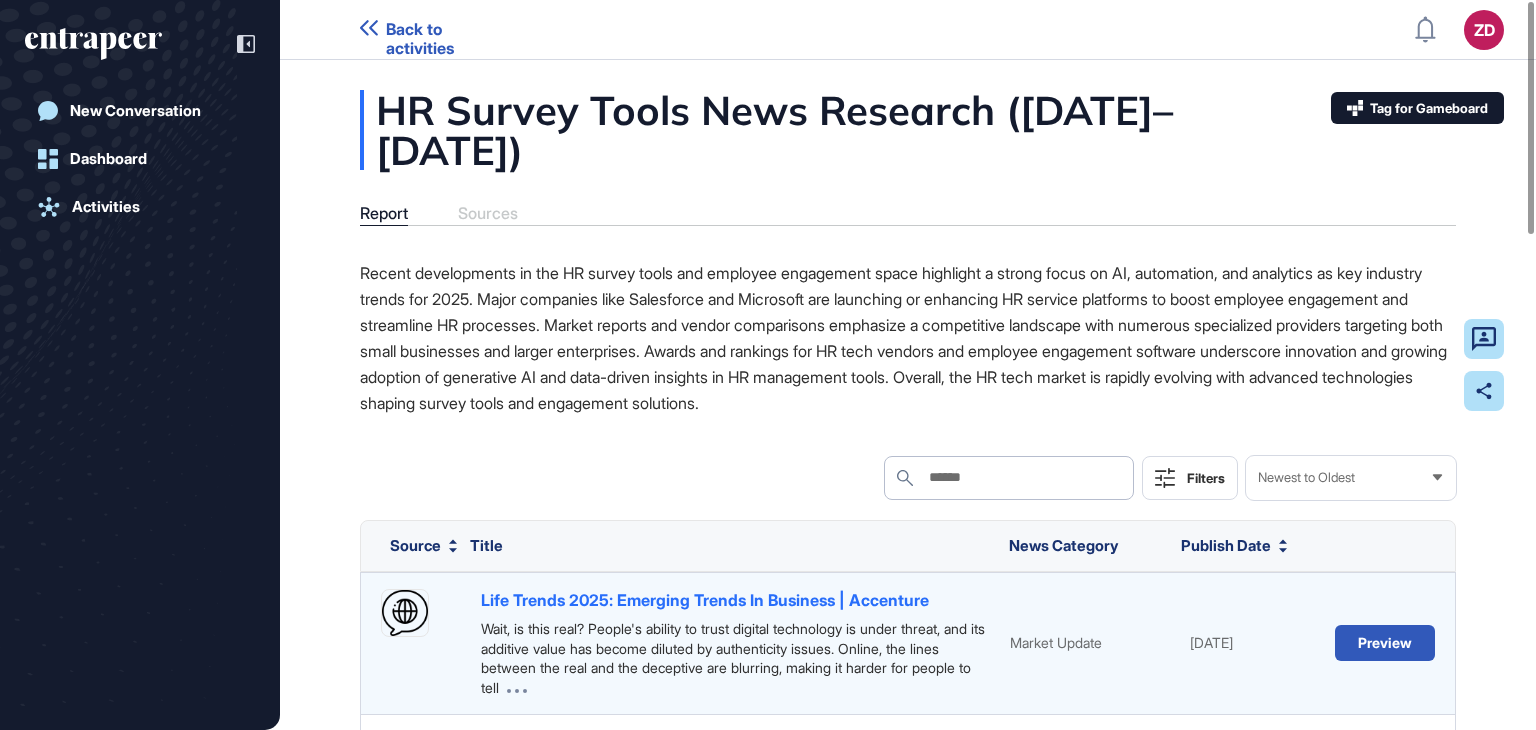 drag, startPoint x: 860, startPoint y: 613, endPoint x: 862, endPoint y: 596, distance: 17.117243 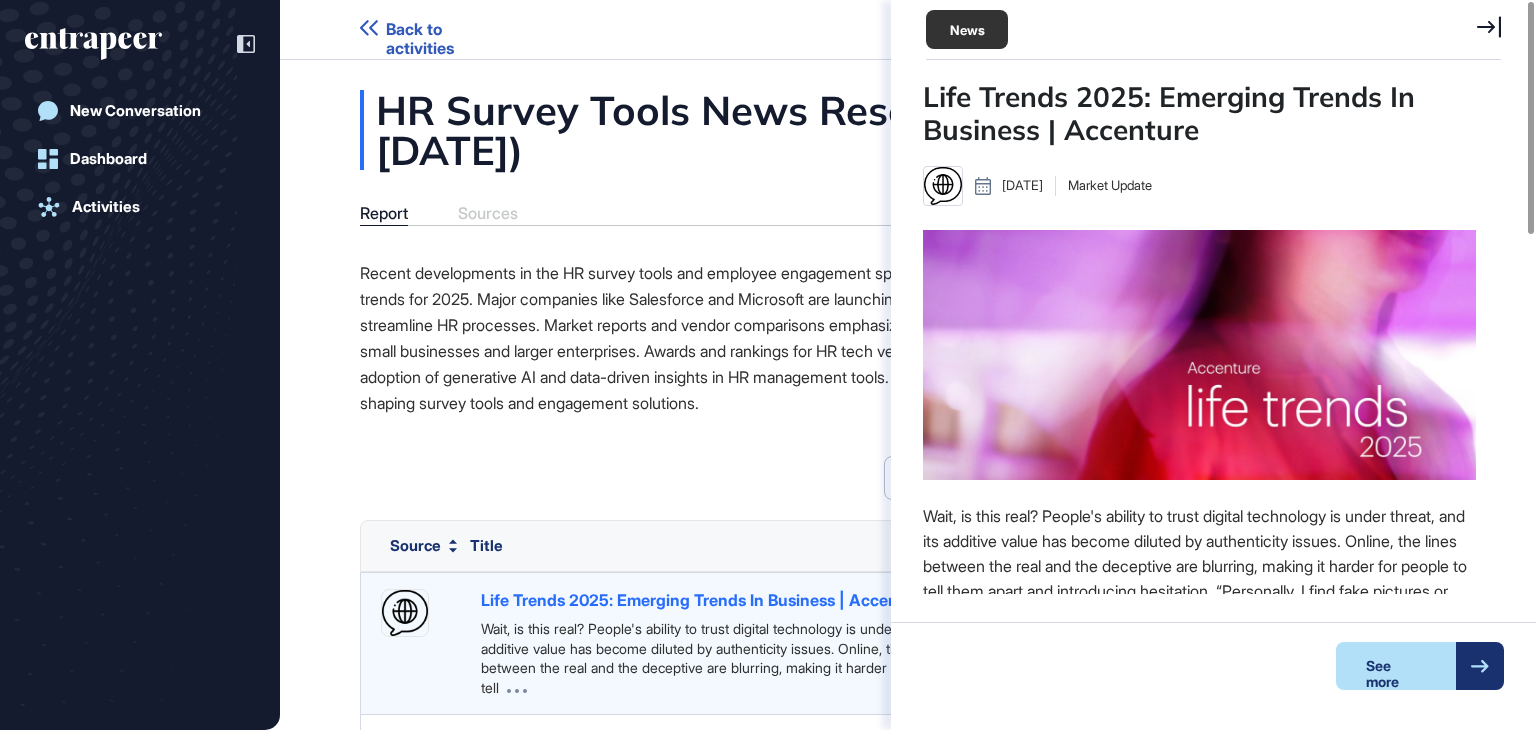 scroll, scrollTop: 364, scrollLeft: 553, axis: both 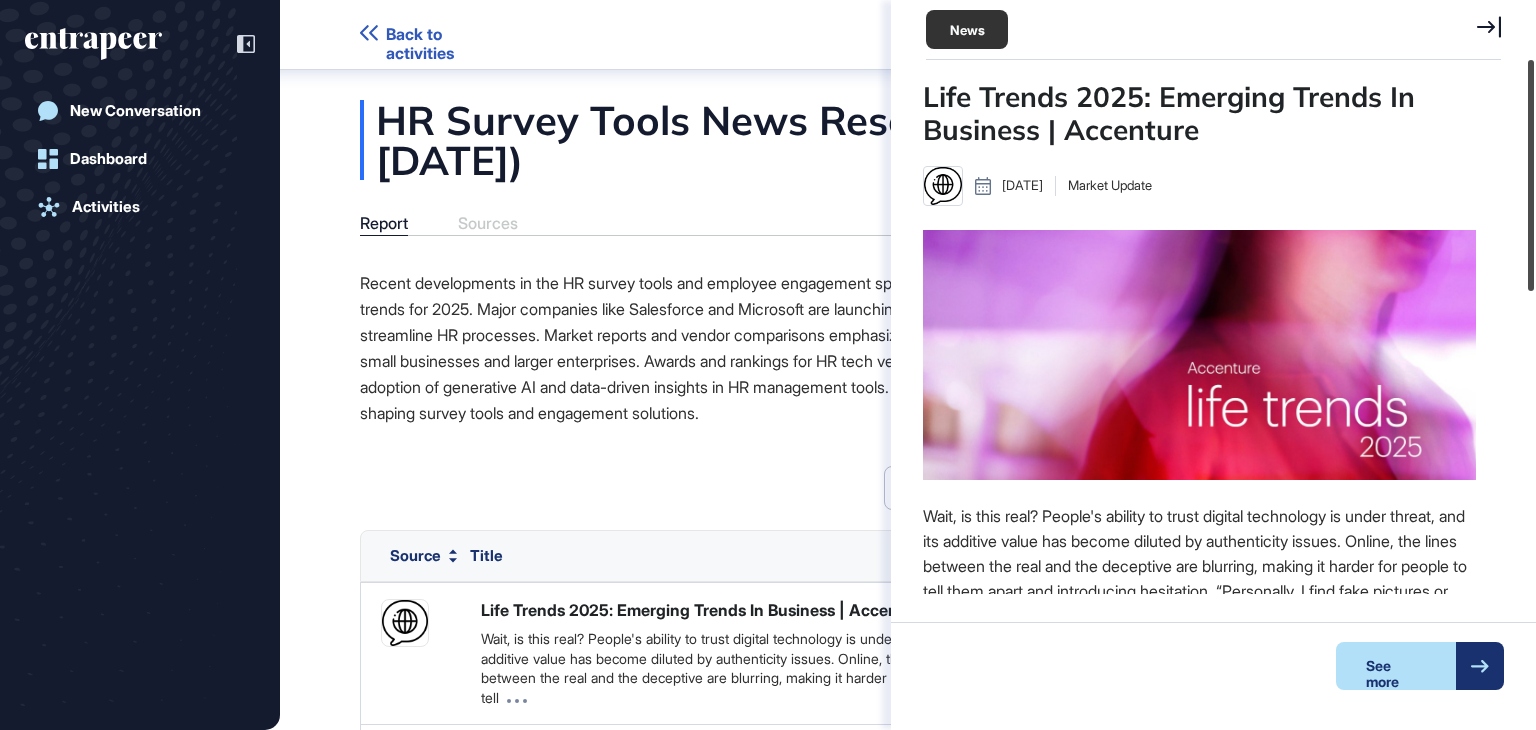 drag, startPoint x: 1532, startPoint y: 230, endPoint x: 1503, endPoint y: 230, distance: 29 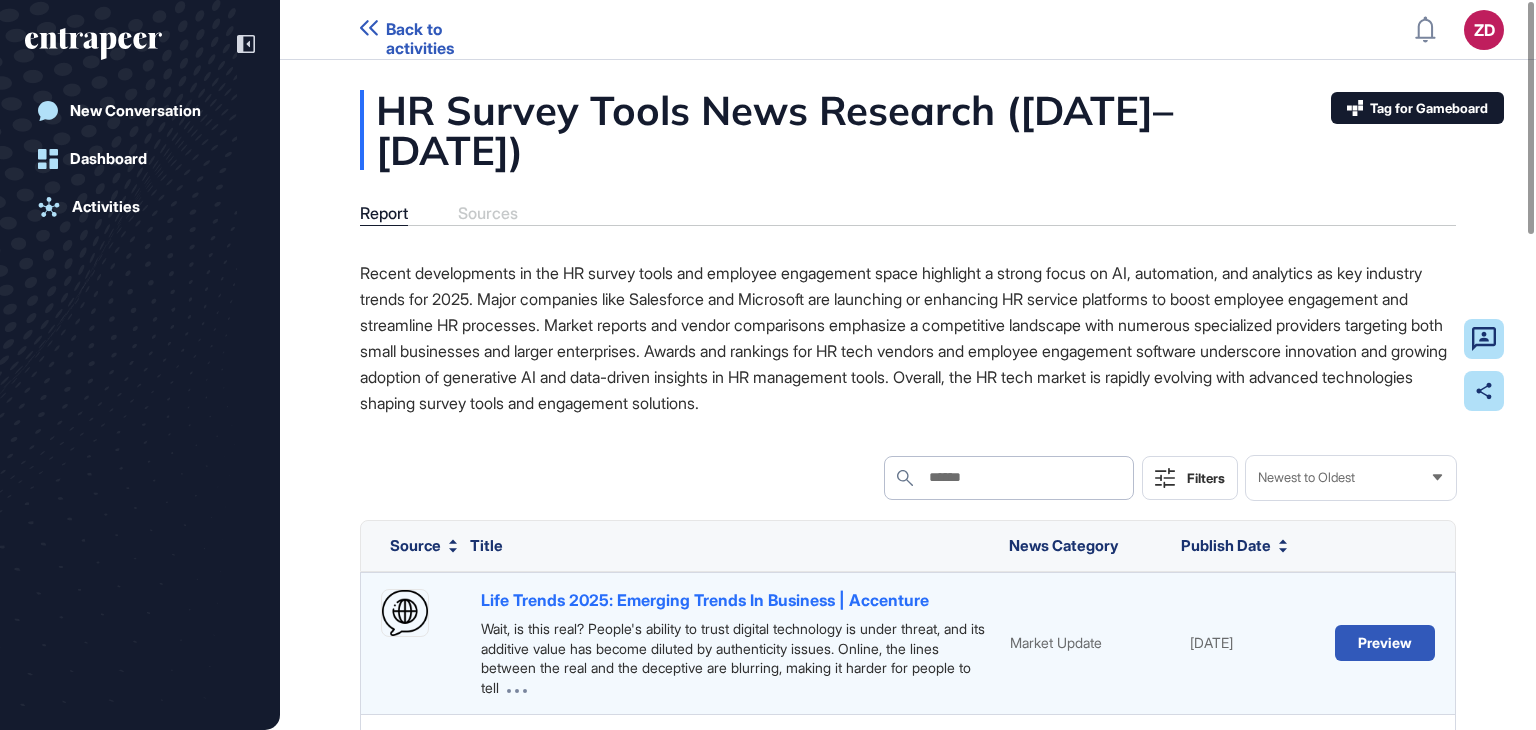 click on "Life Trends 2025: Emerging Trends In Business | Accenture" at bounding box center [705, 600] 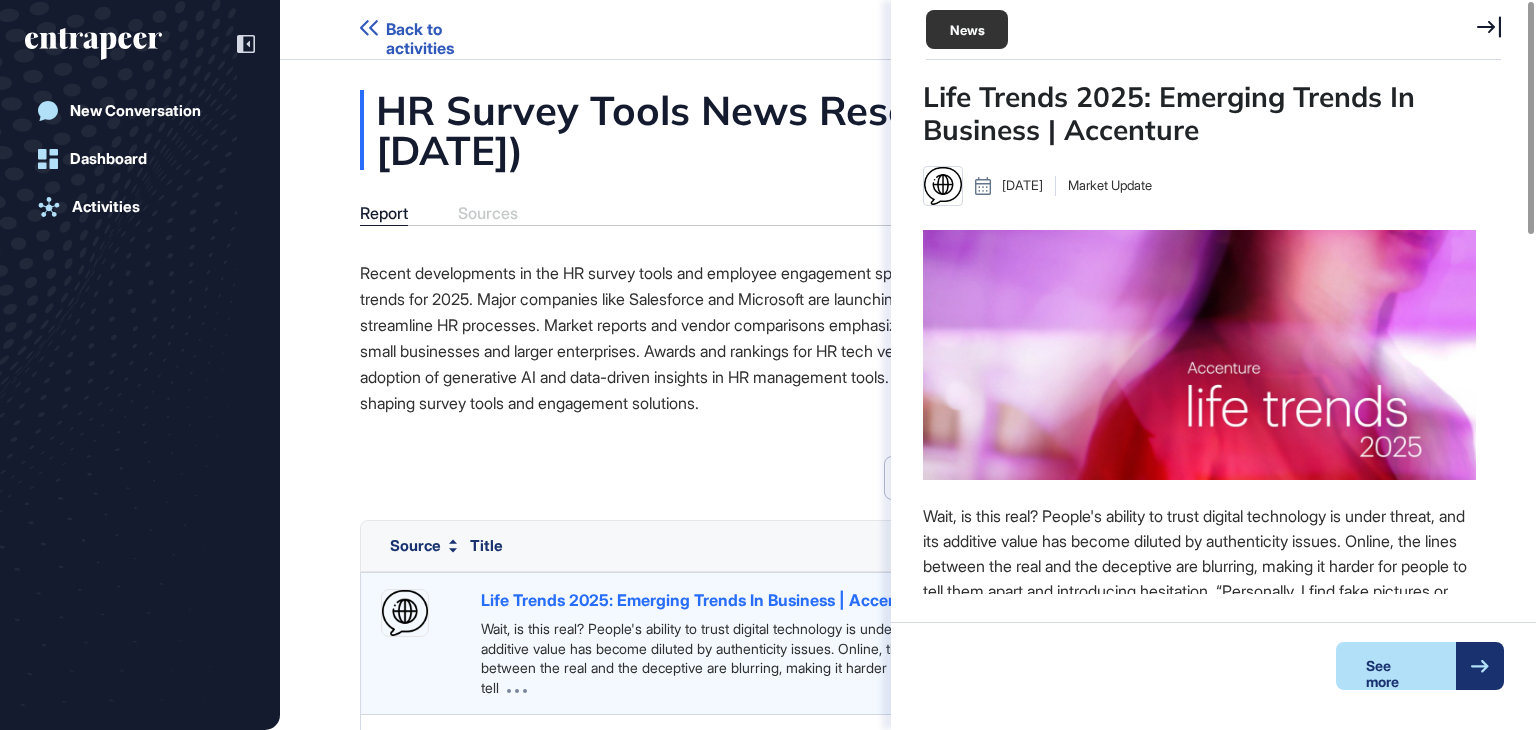 scroll, scrollTop: 364, scrollLeft: 553, axis: both 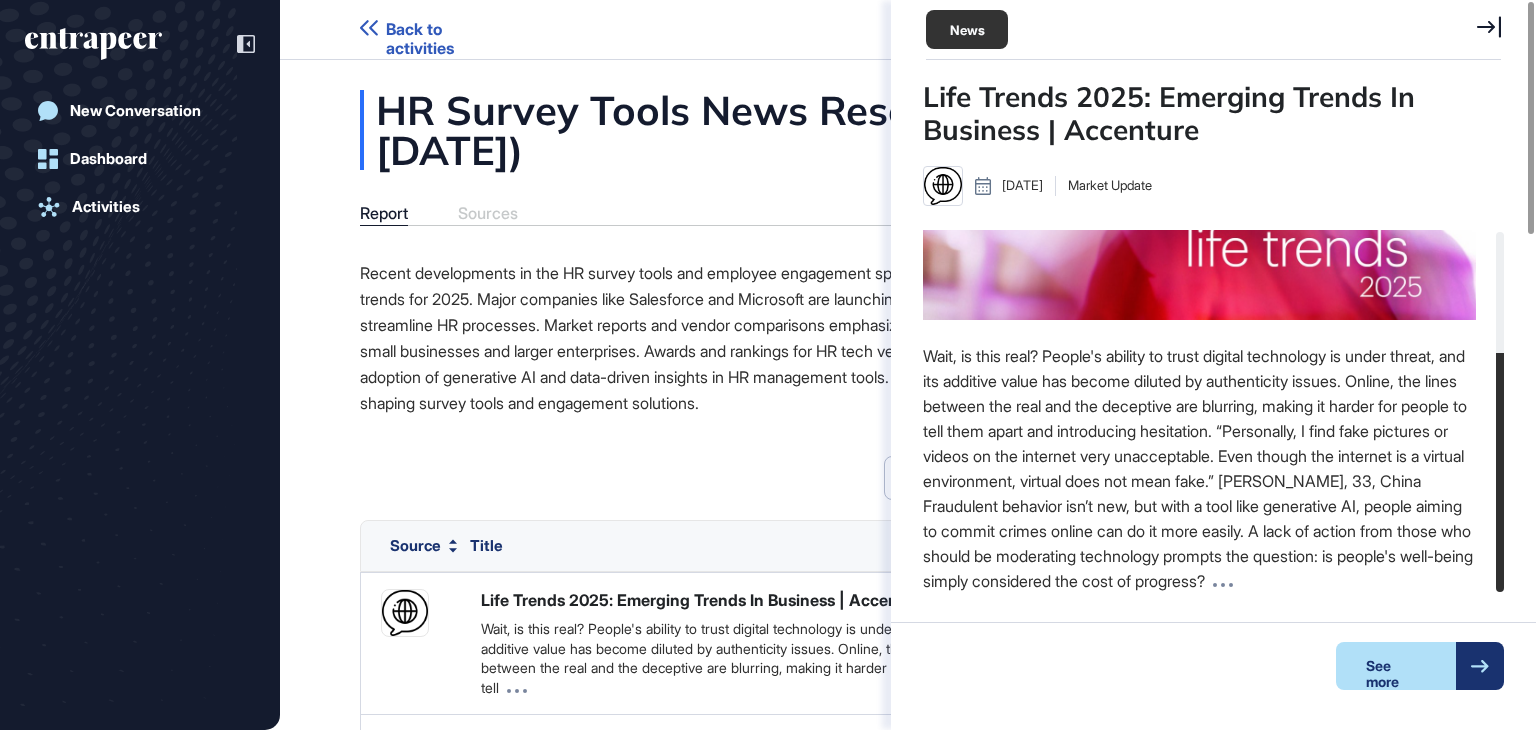drag, startPoint x: 1496, startPoint y: 416, endPoint x: 1498, endPoint y: 745, distance: 329.00607 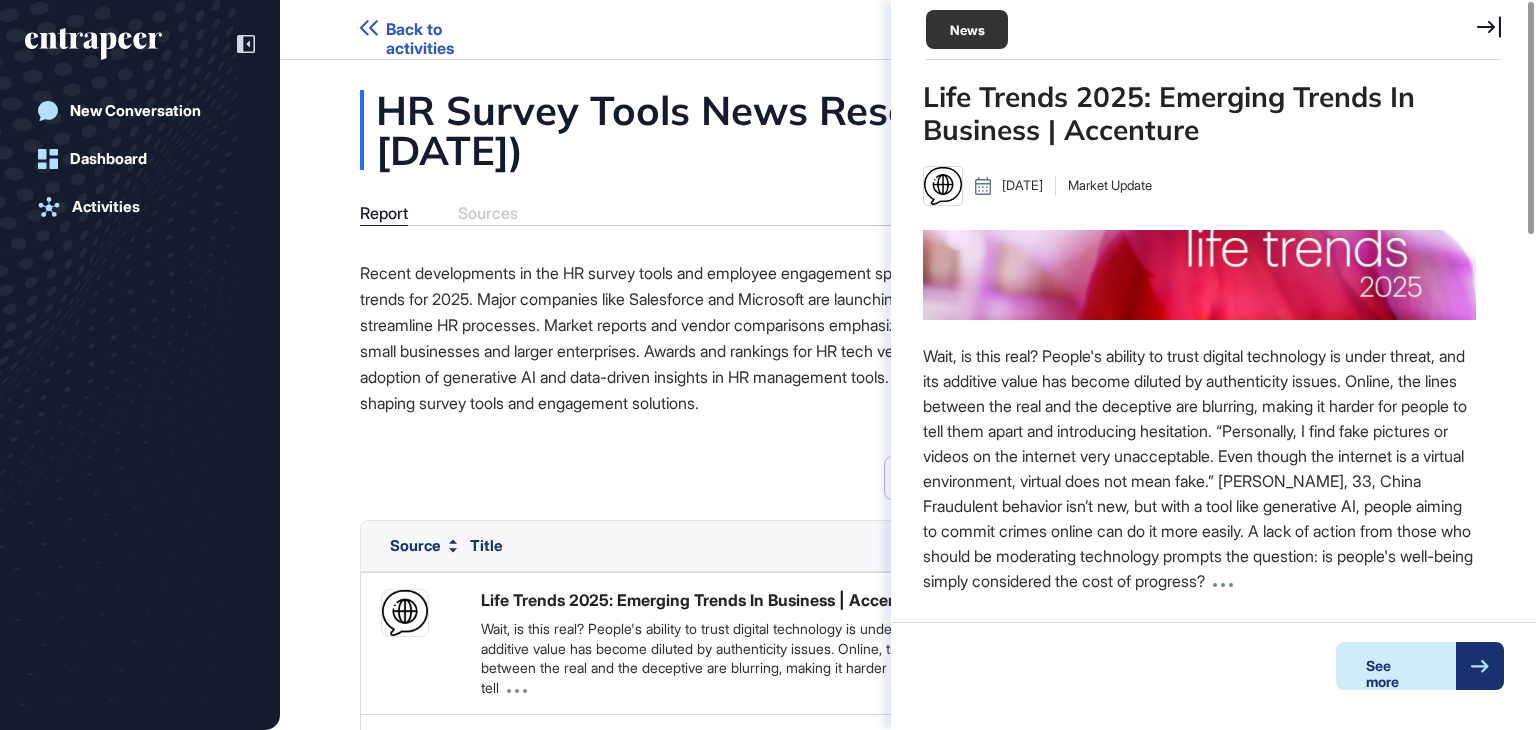 click on "See more" at bounding box center (1396, 666) 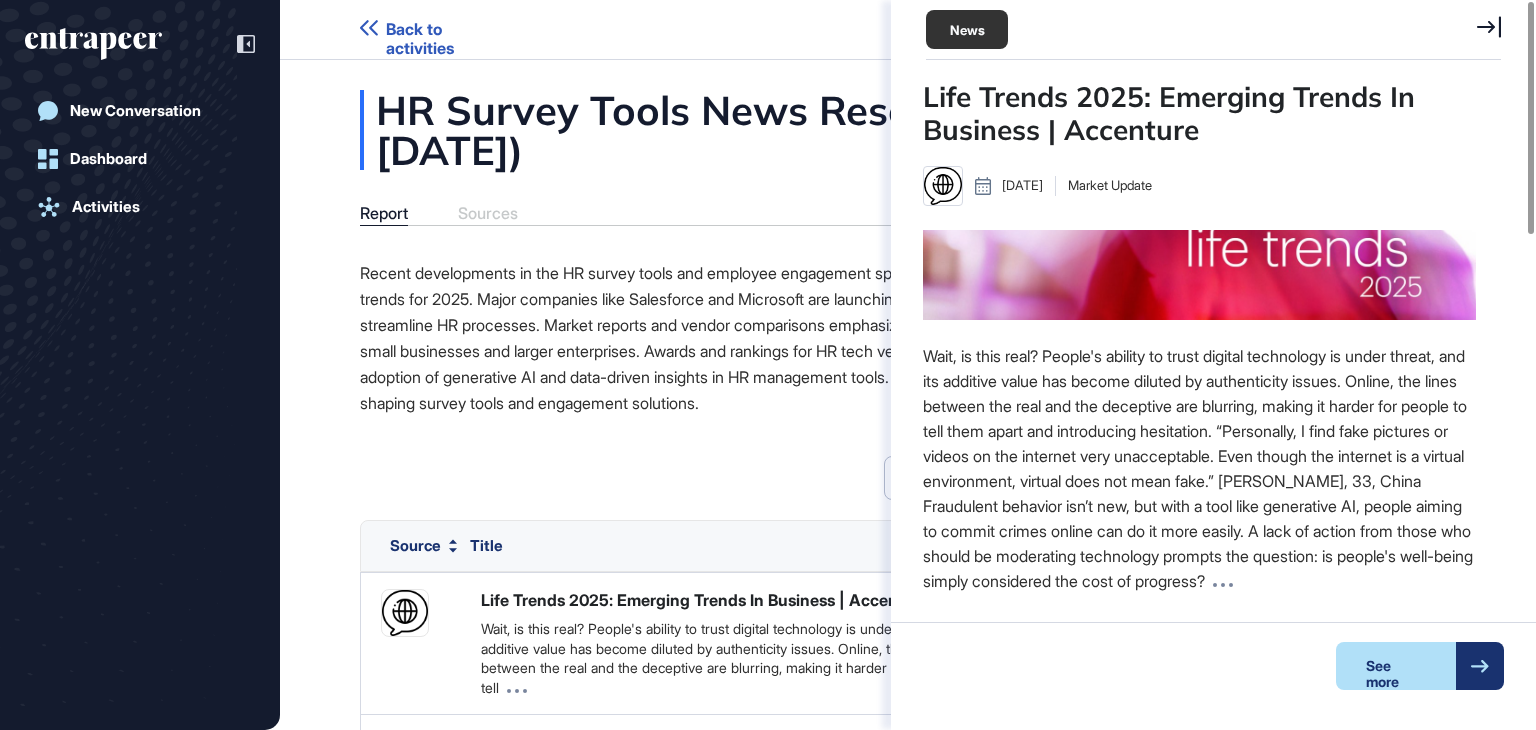 click on "HR Survey Tools News Research ([DATE]–[DATE])" at bounding box center [908, 130] 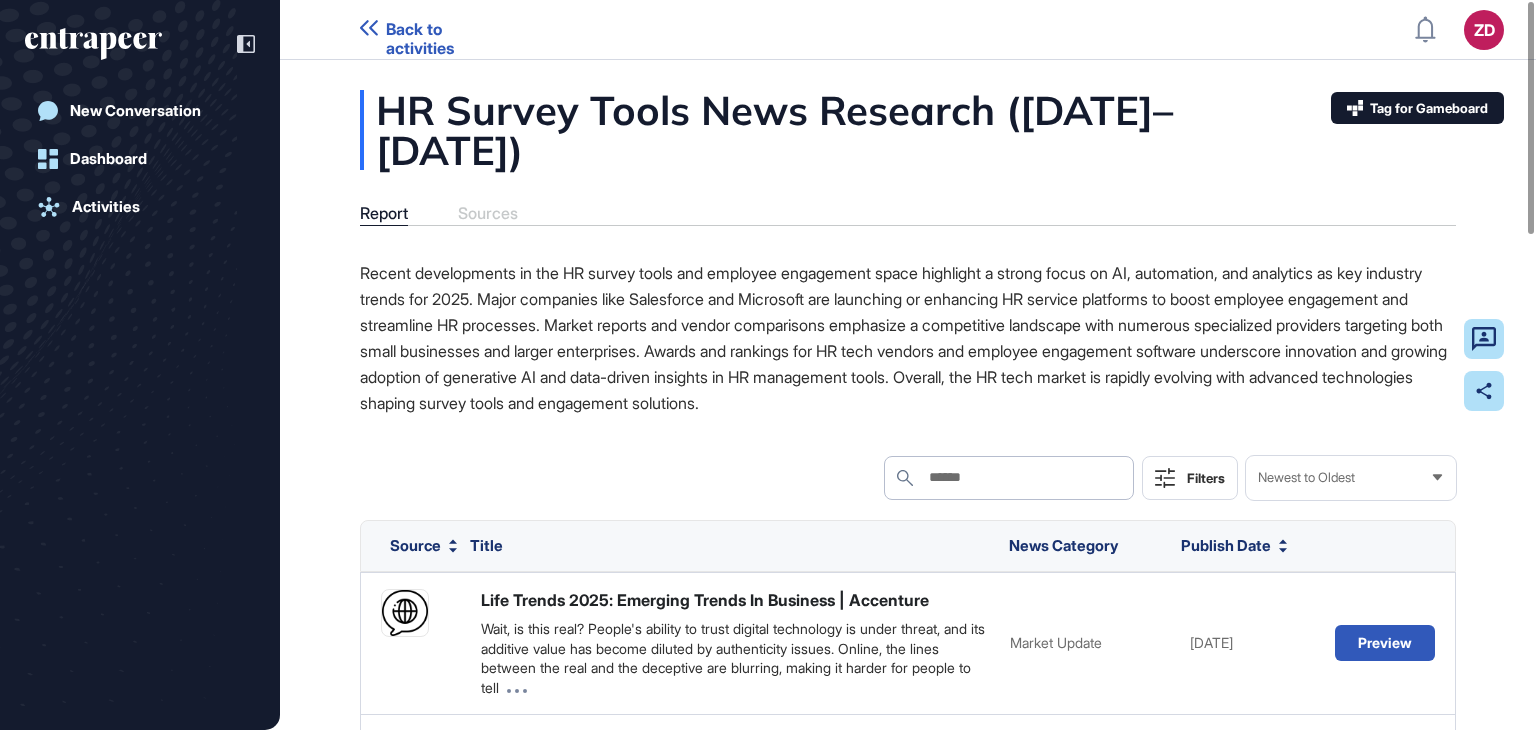 click on "Back to activities" at bounding box center [449, 39] 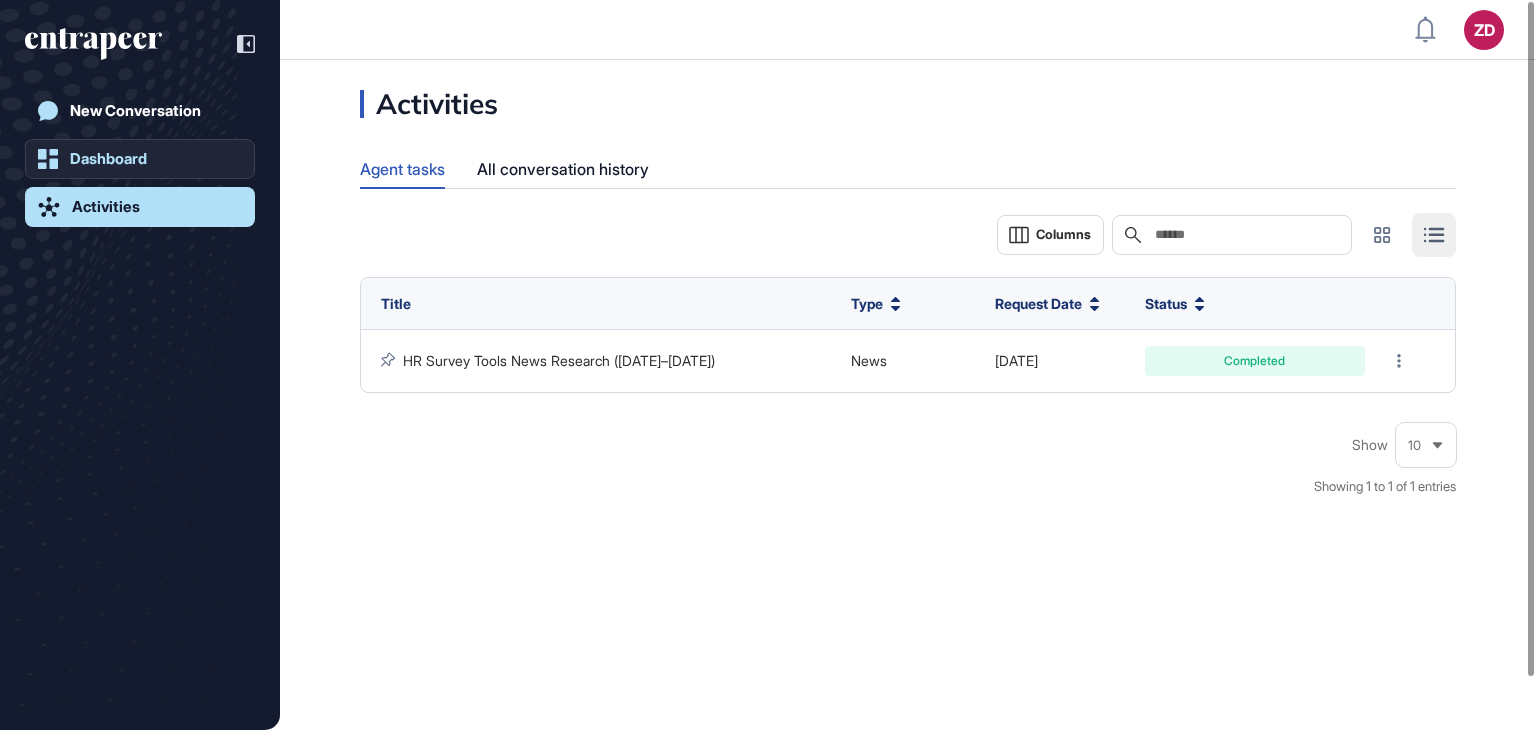 click on "Dashboard" 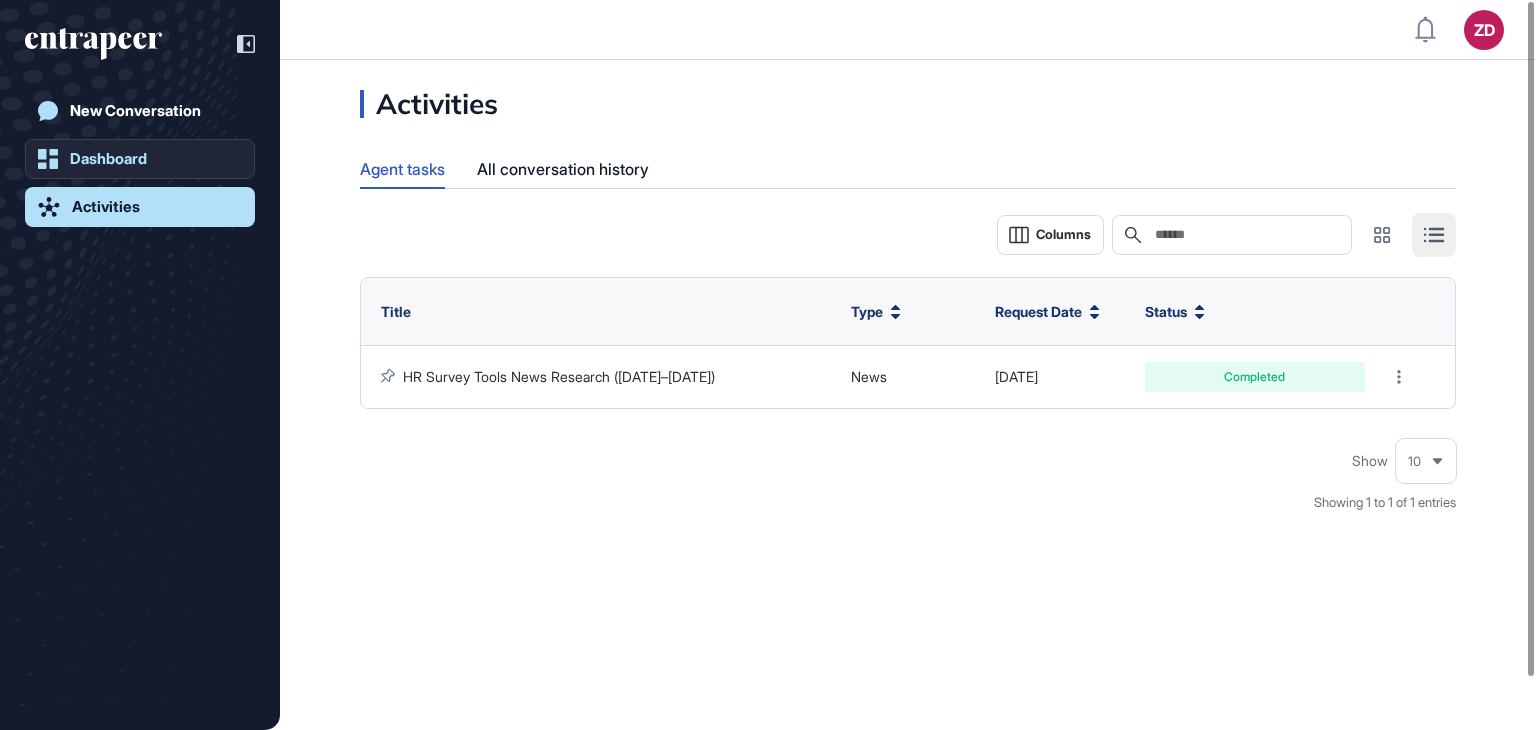 click on "Dashboard" 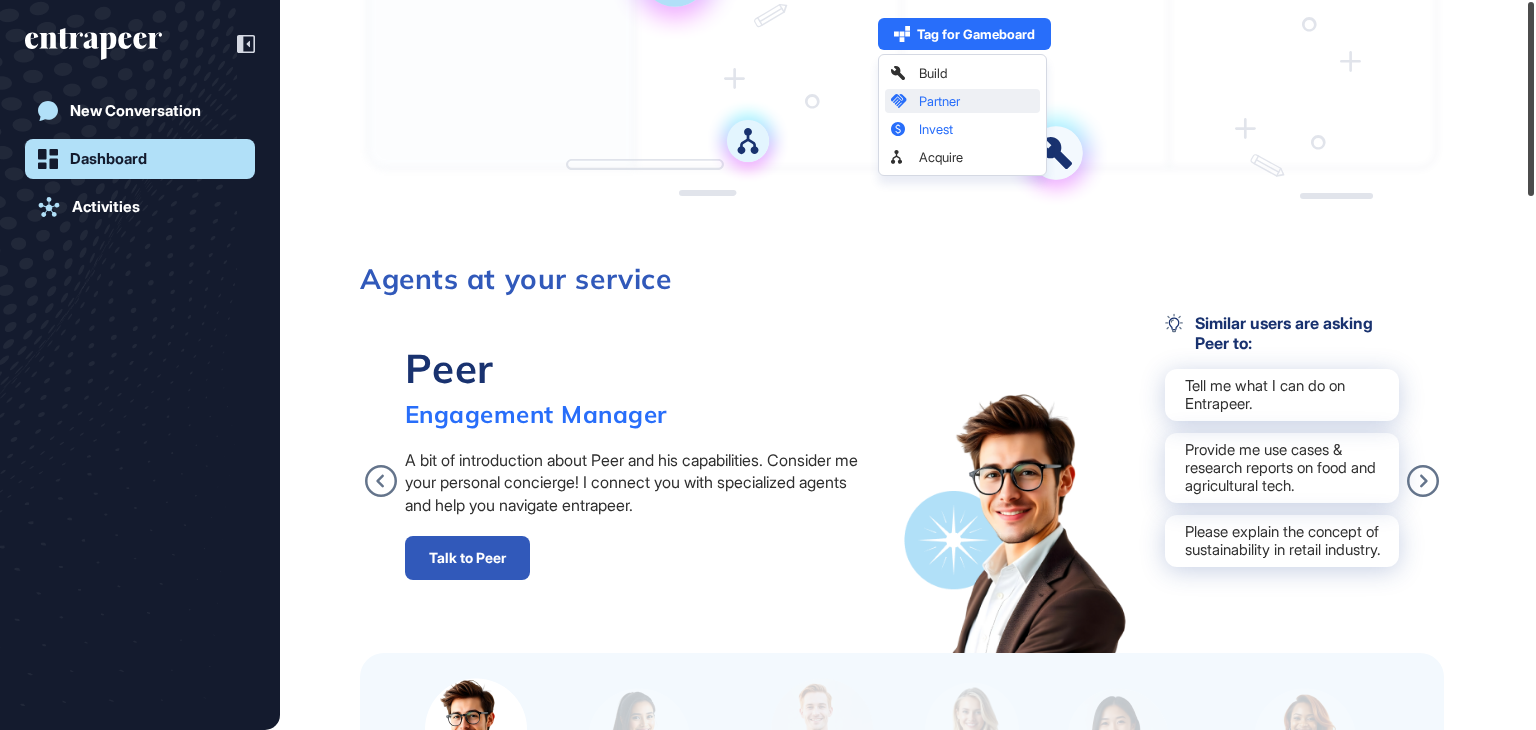 scroll, scrollTop: 0, scrollLeft: 0, axis: both 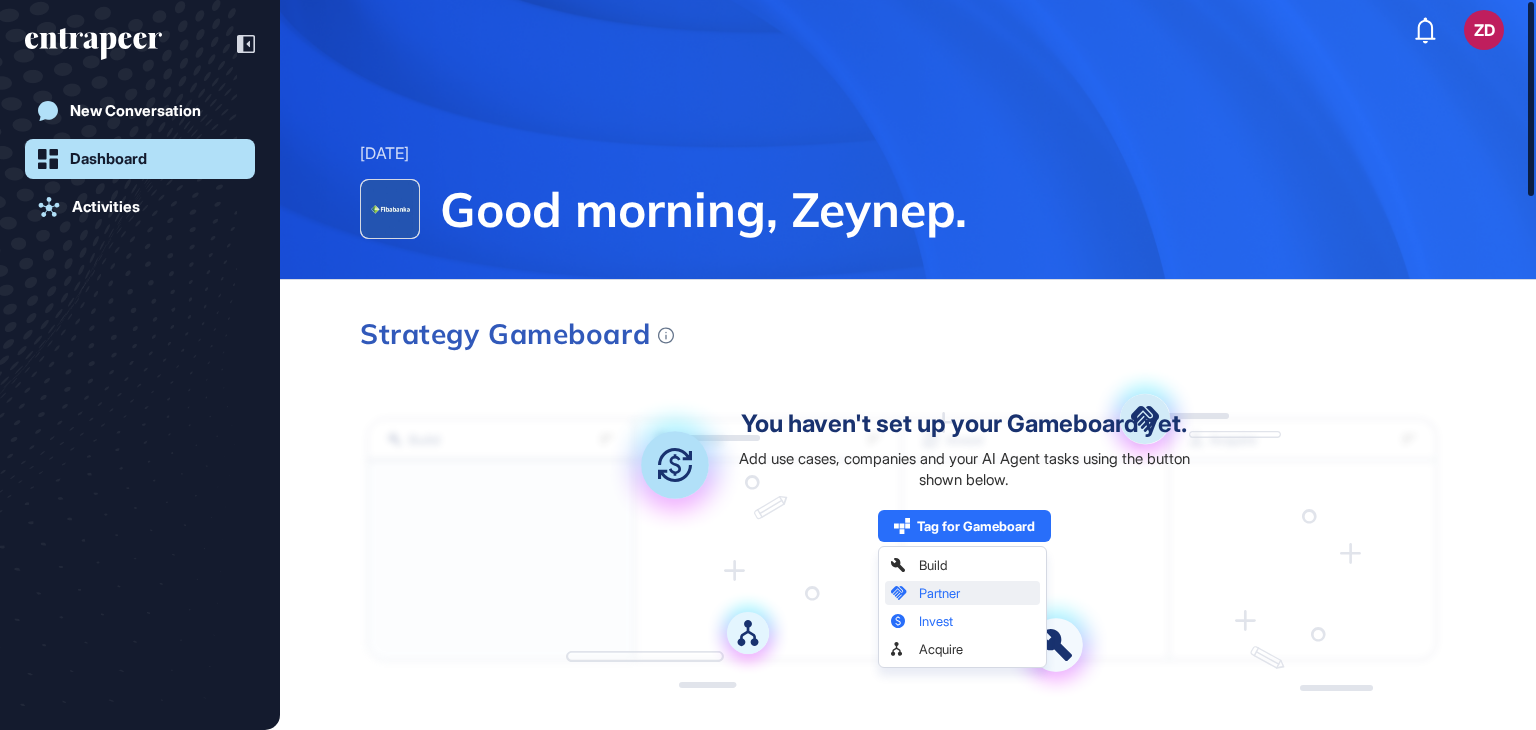 drag, startPoint x: 1528, startPoint y: 154, endPoint x: 1472, endPoint y: 119, distance: 66.037865 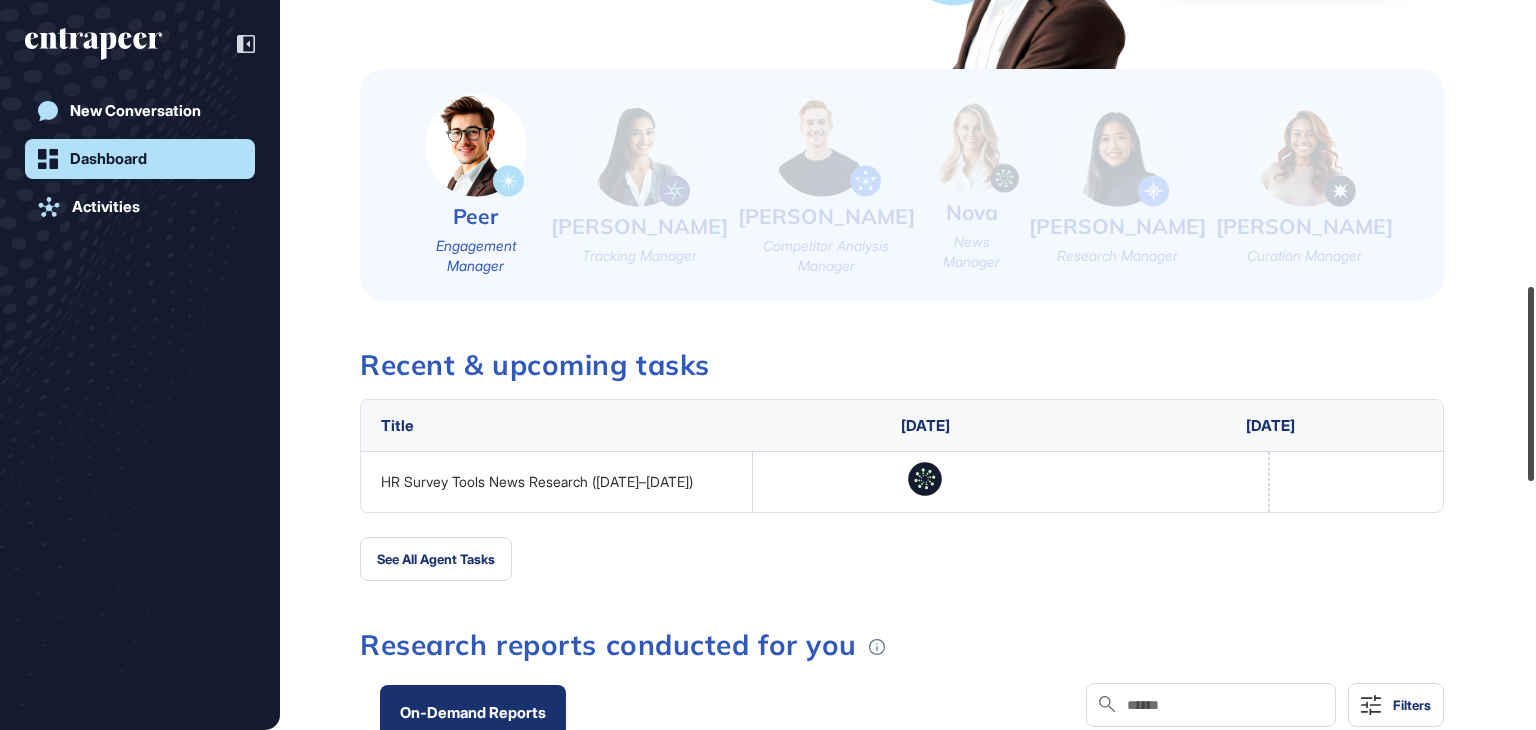 scroll, scrollTop: 1072, scrollLeft: 0, axis: vertical 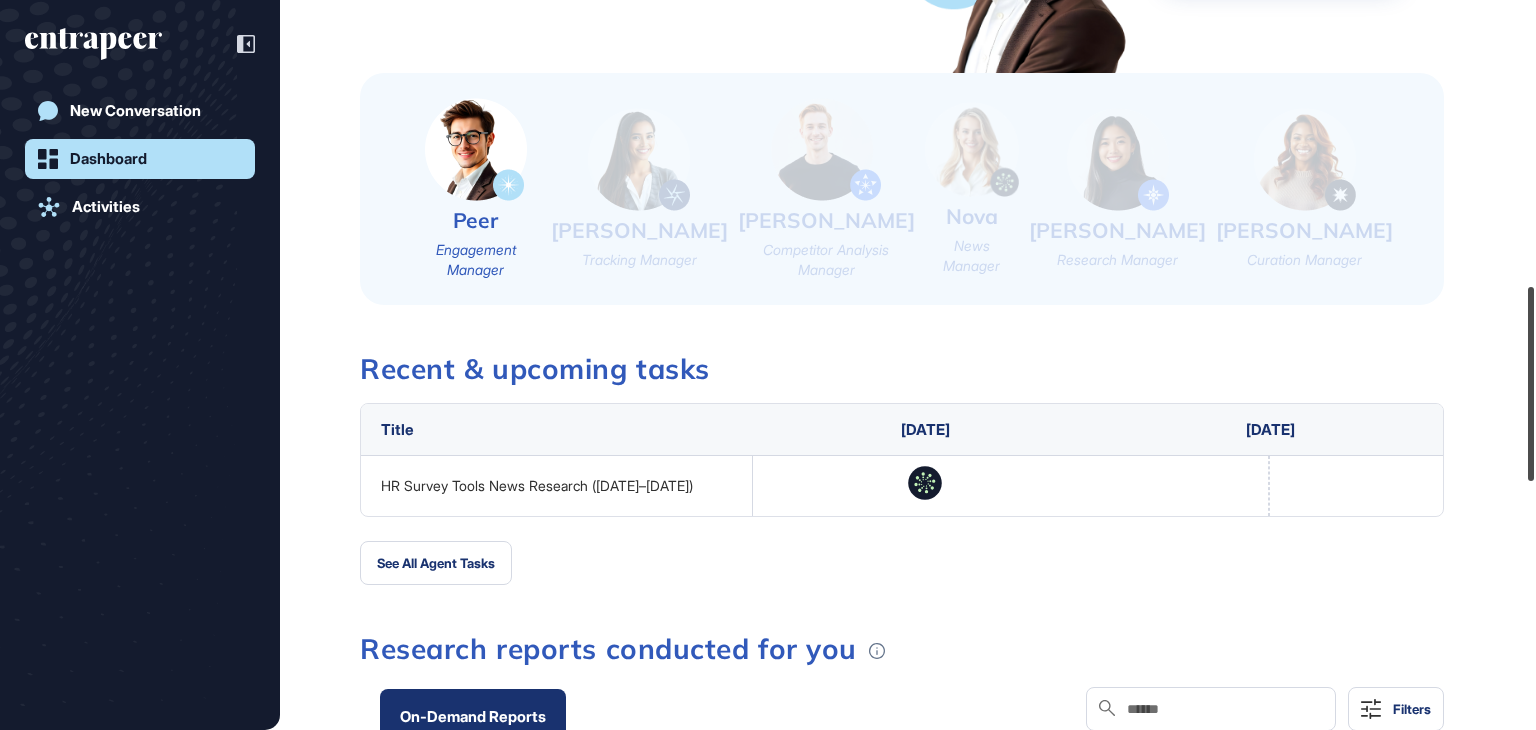 drag, startPoint x: 1535, startPoint y: 149, endPoint x: 1535, endPoint y: 434, distance: 285 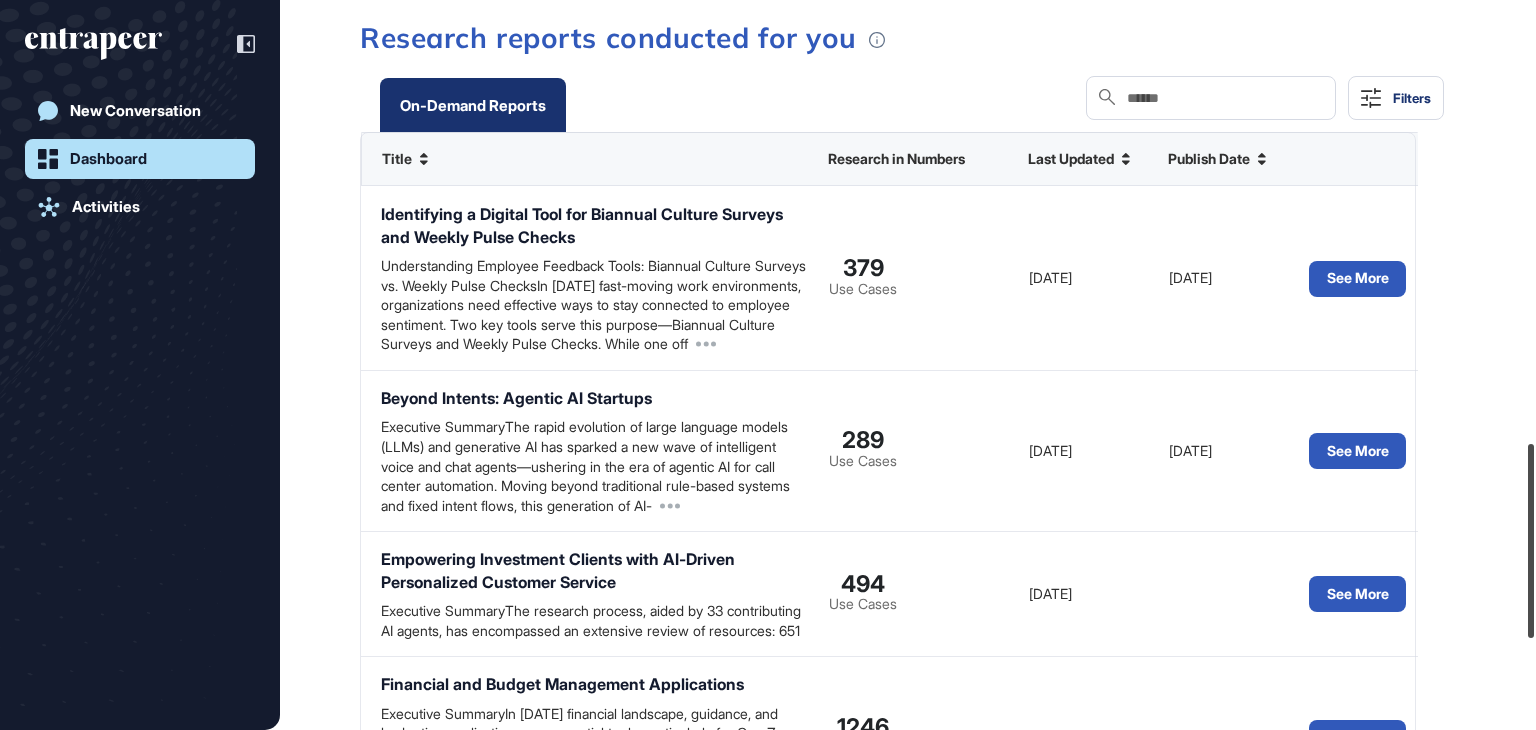 scroll, scrollTop: 1660, scrollLeft: 0, axis: vertical 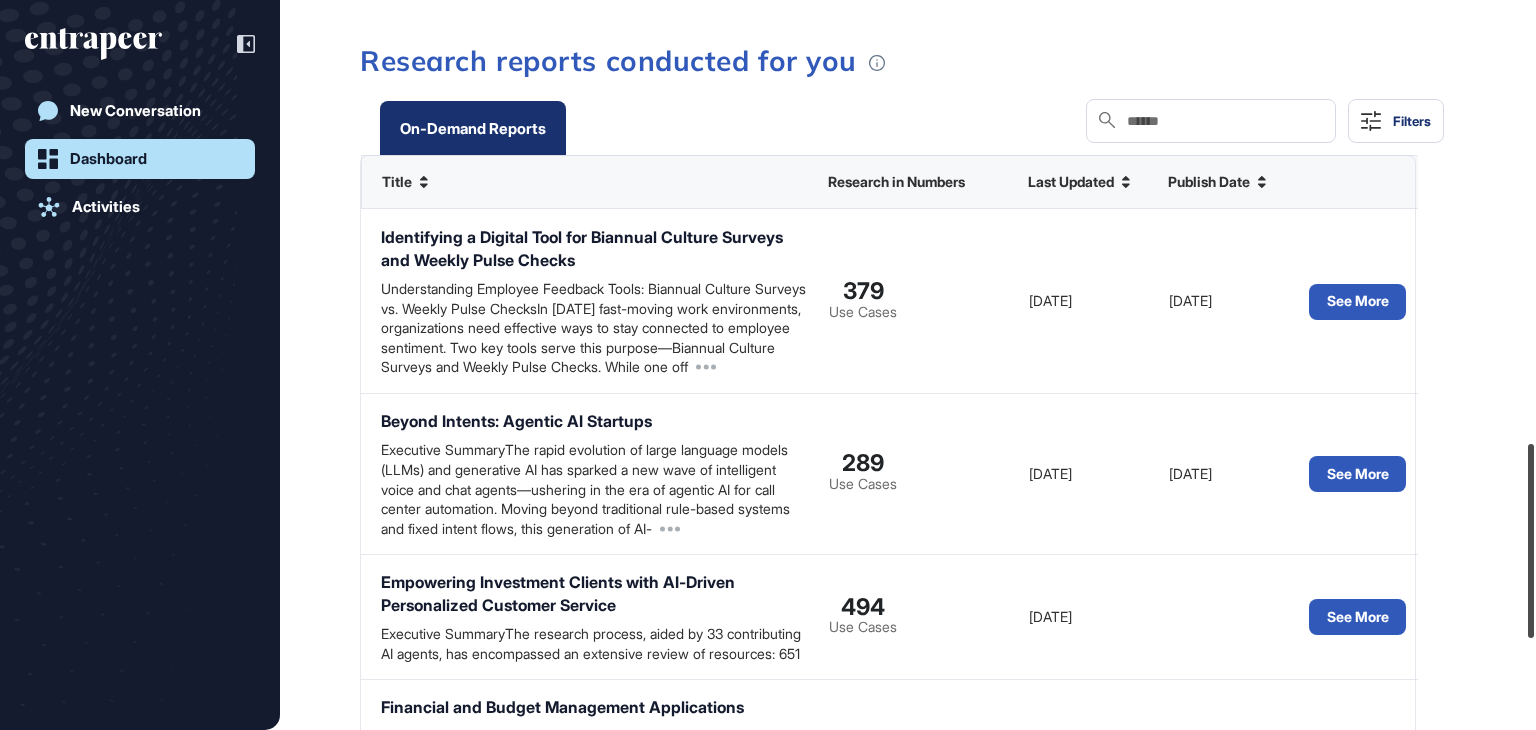 drag, startPoint x: 1535, startPoint y: 429, endPoint x: 1483, endPoint y: 585, distance: 164.43843 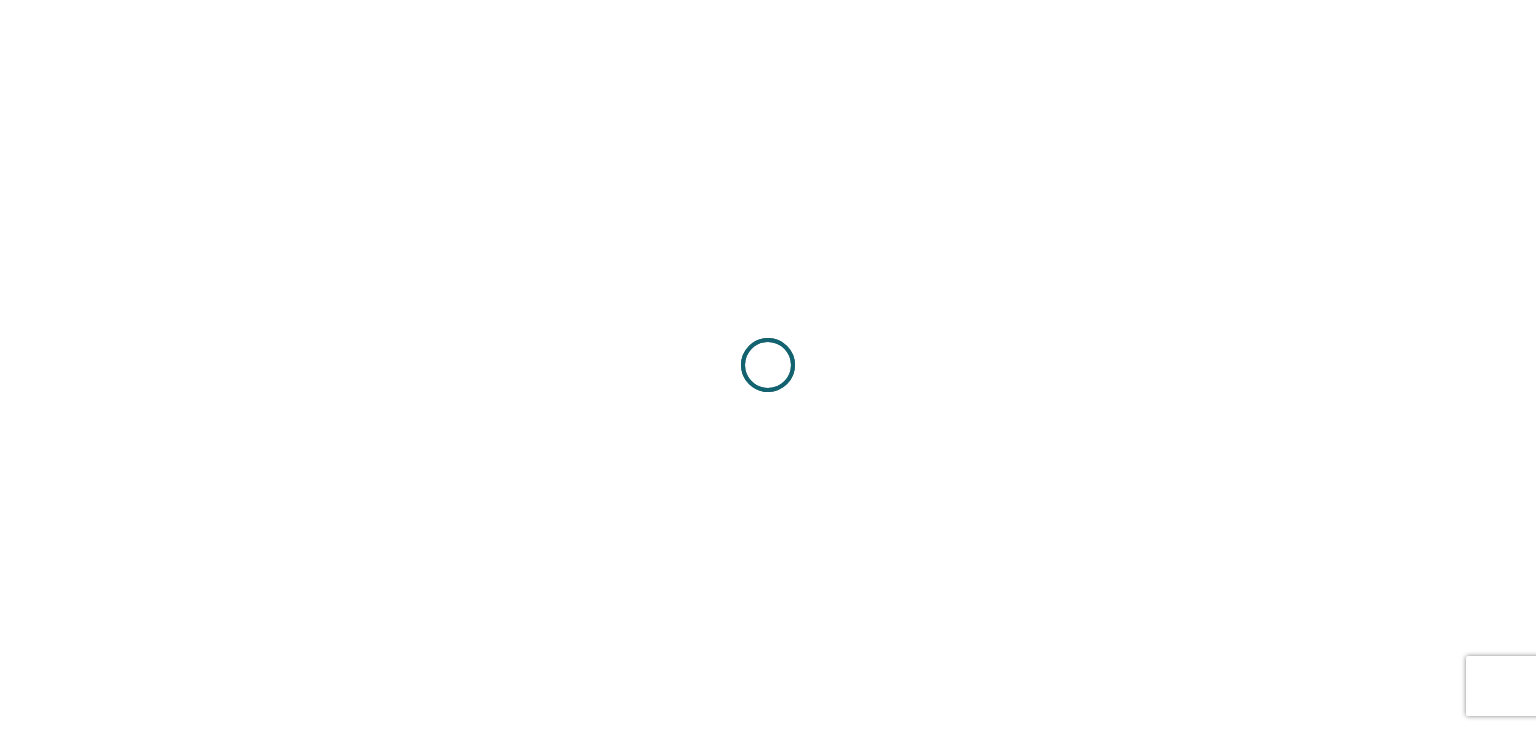 scroll, scrollTop: 0, scrollLeft: 0, axis: both 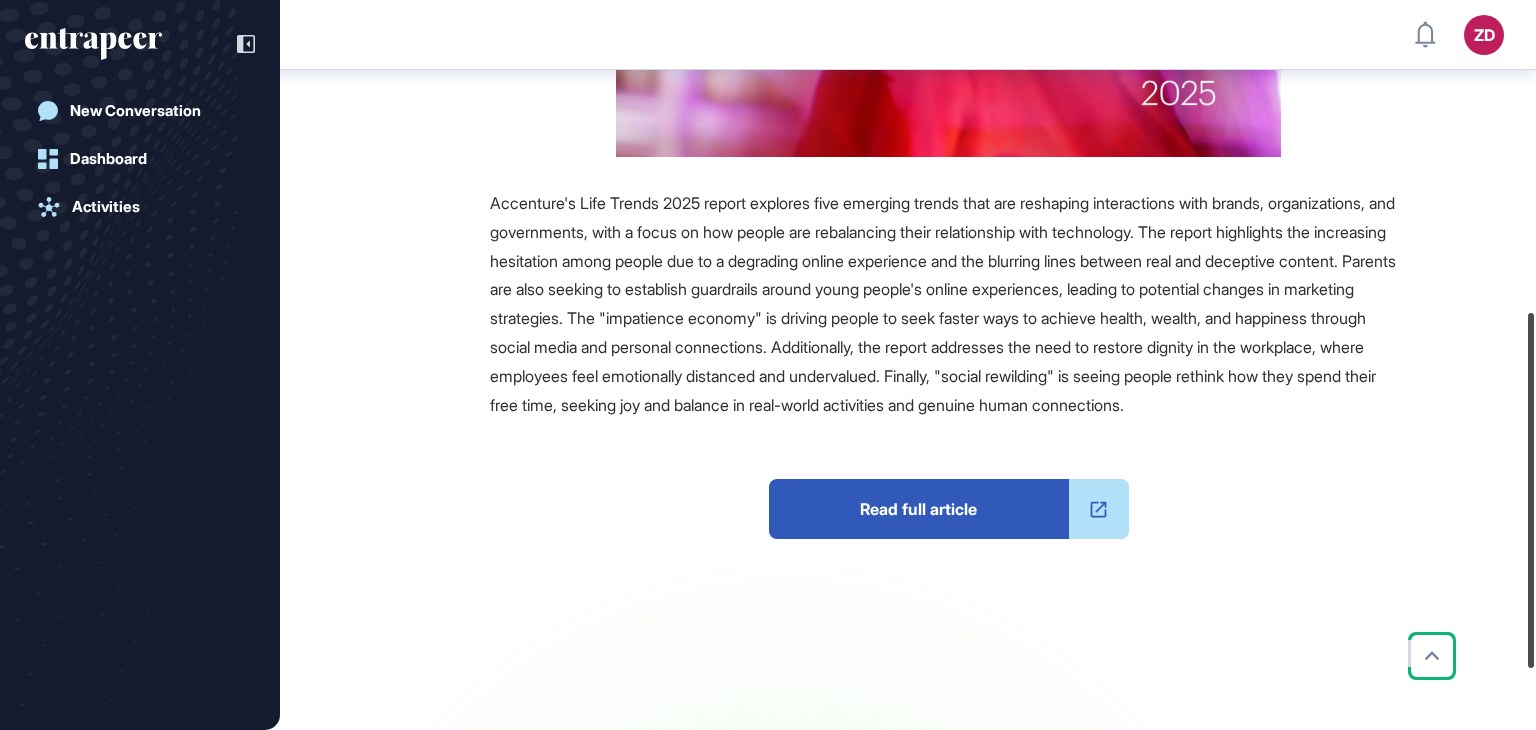 drag, startPoint x: 1535, startPoint y: 197, endPoint x: 1520, endPoint y: 493, distance: 296.37982 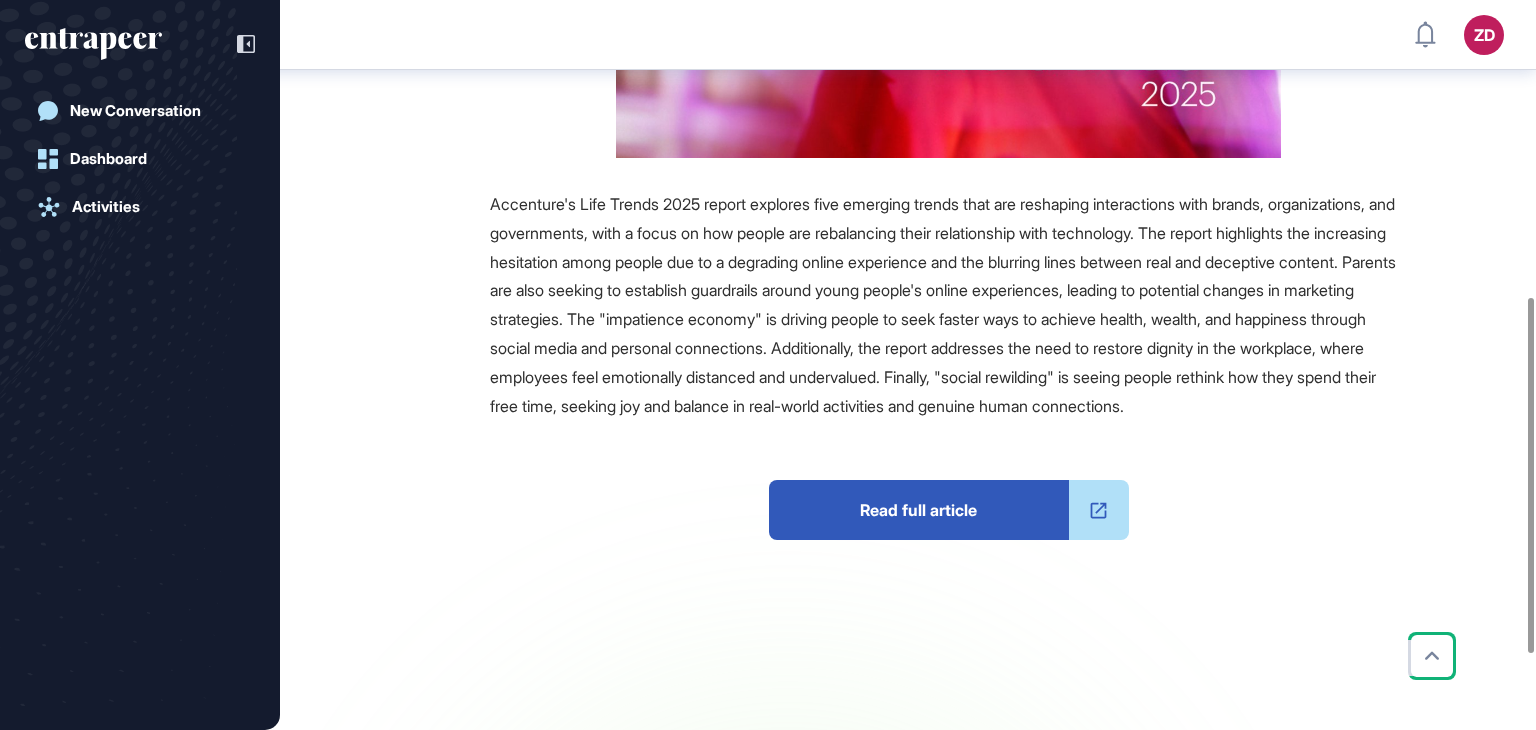 click on "Read full article" at bounding box center [919, 510] 